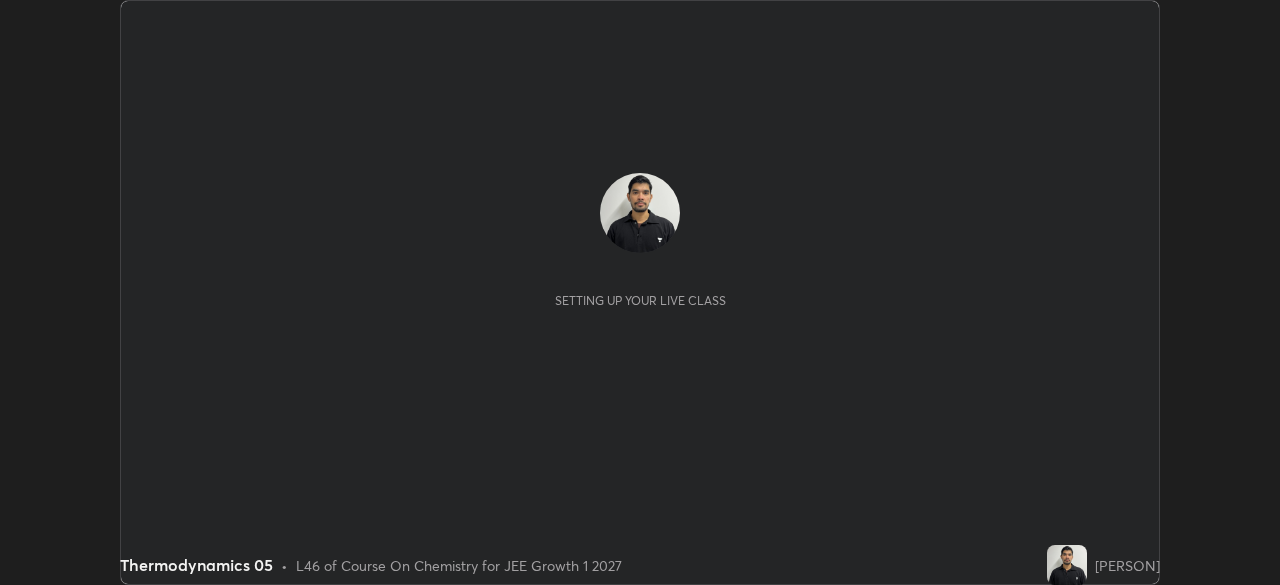 scroll, scrollTop: 0, scrollLeft: 0, axis: both 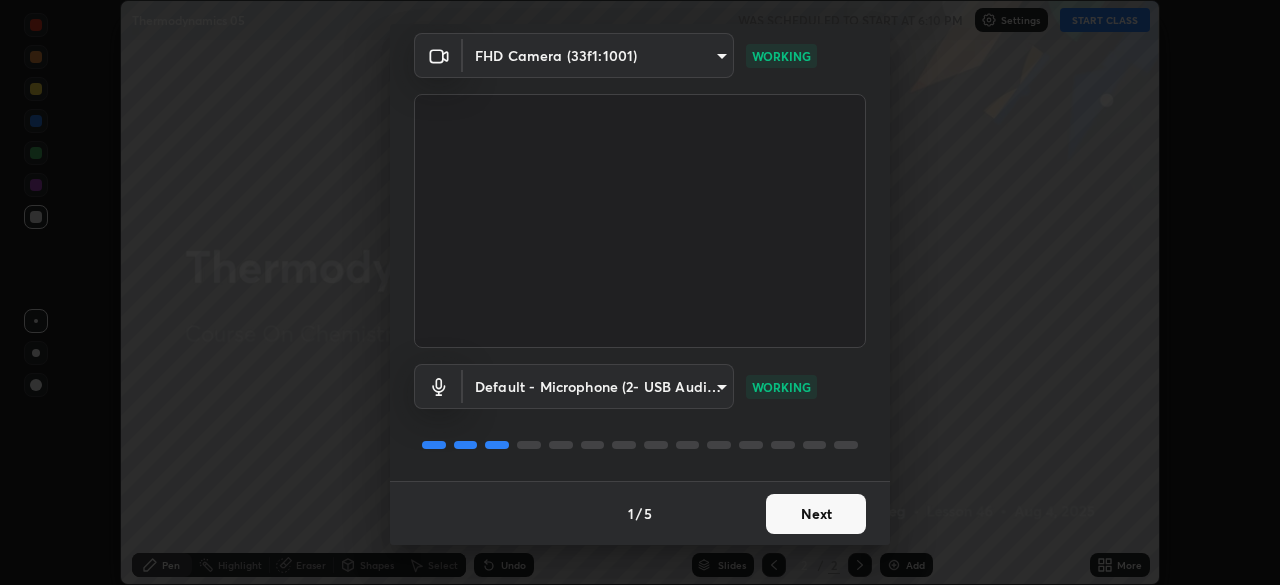 click on "Next" at bounding box center [816, 514] 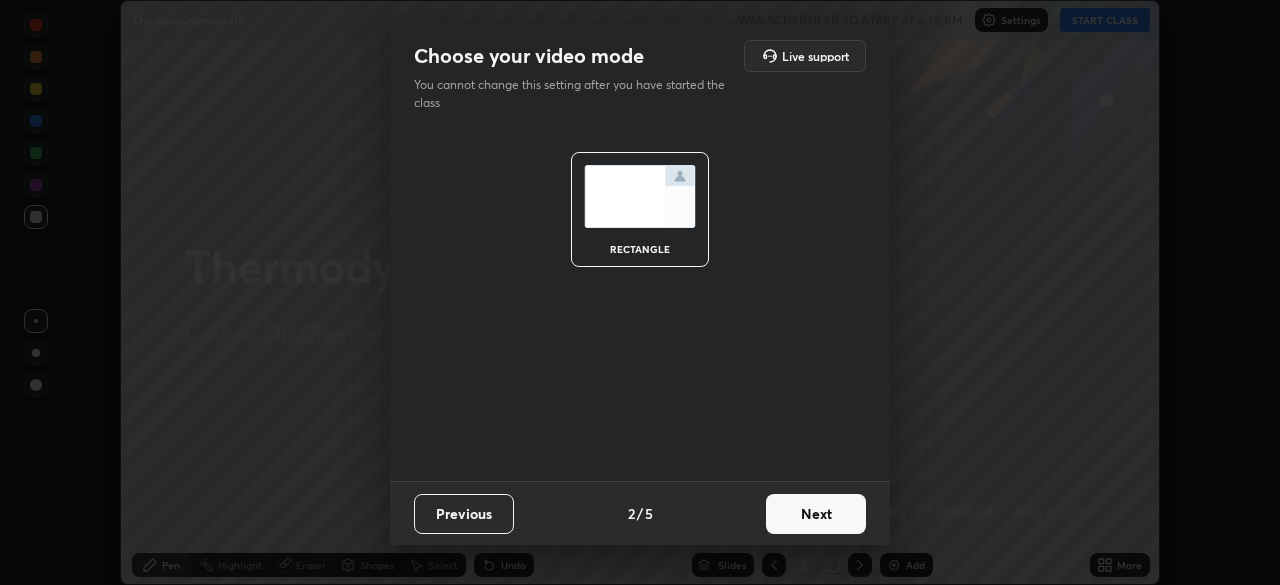 click on "Next" at bounding box center [816, 514] 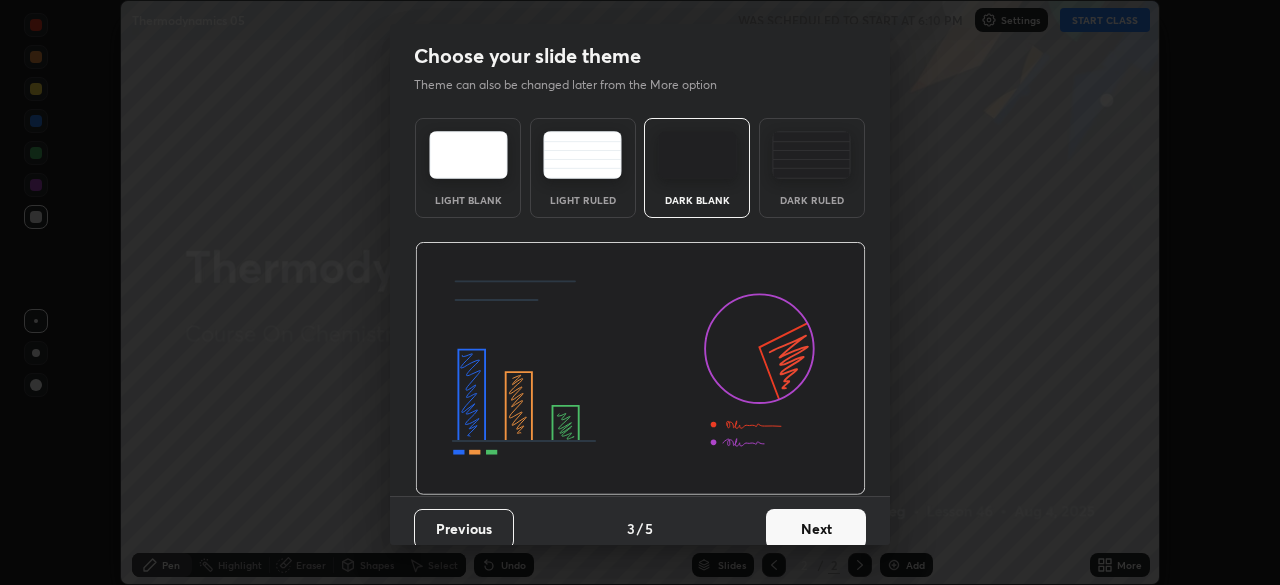 click on "Next" at bounding box center (816, 529) 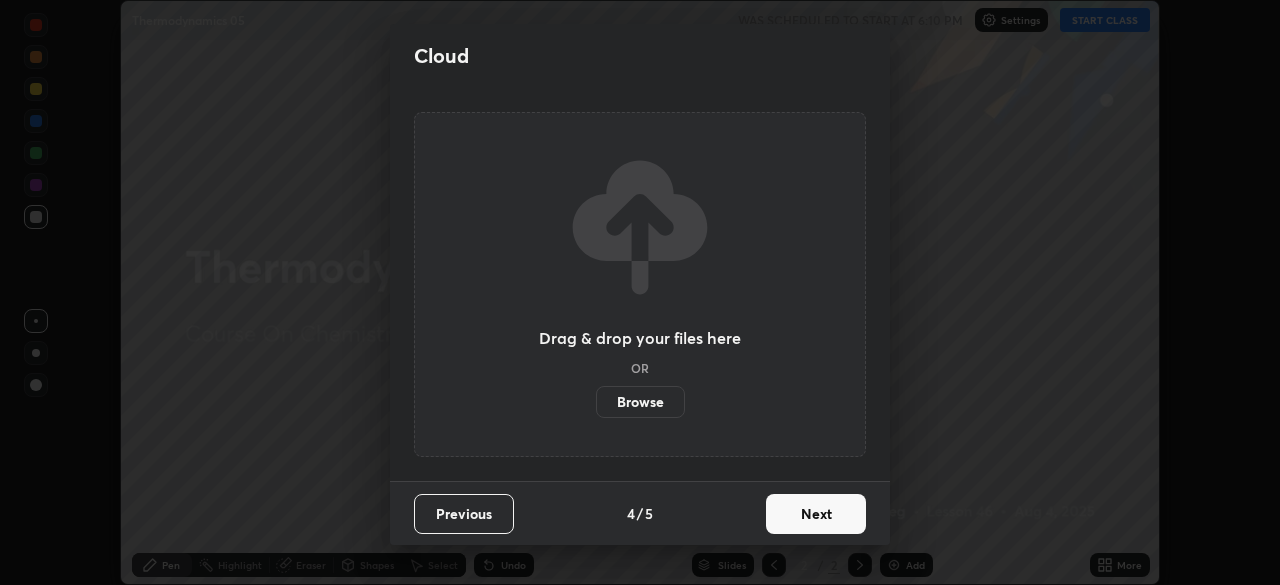 click on "Next" at bounding box center [816, 514] 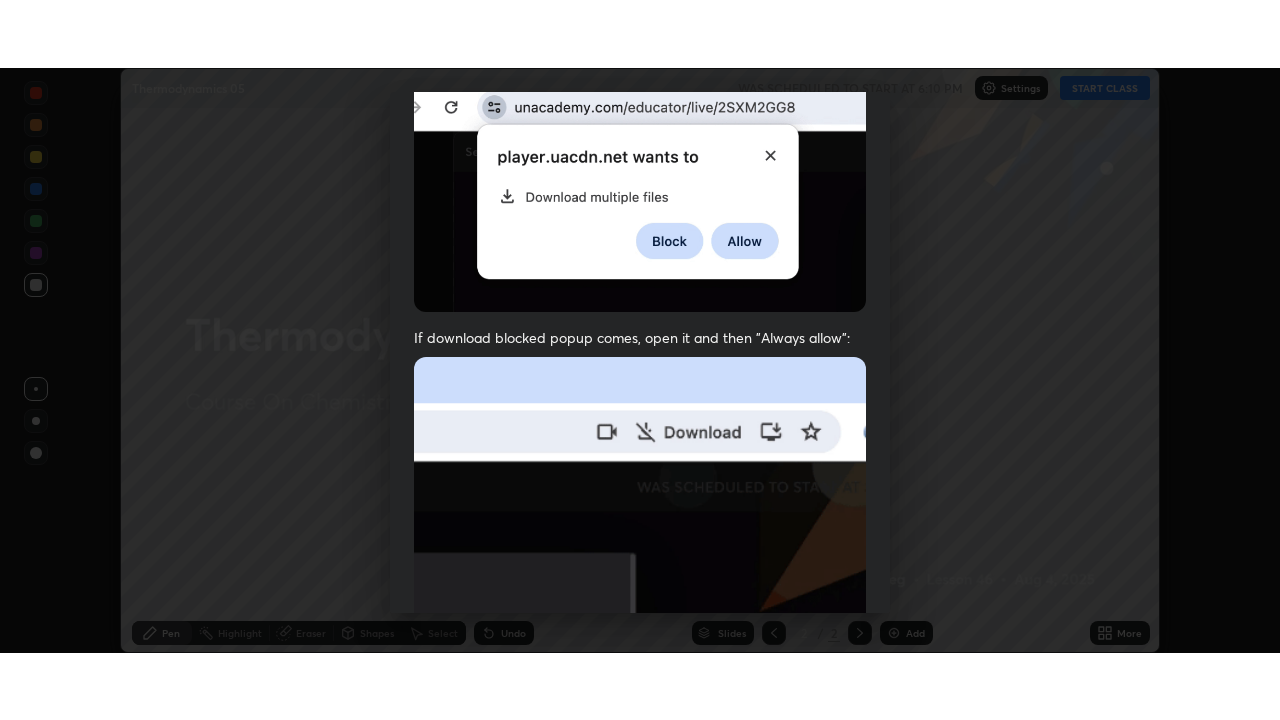 scroll, scrollTop: 479, scrollLeft: 0, axis: vertical 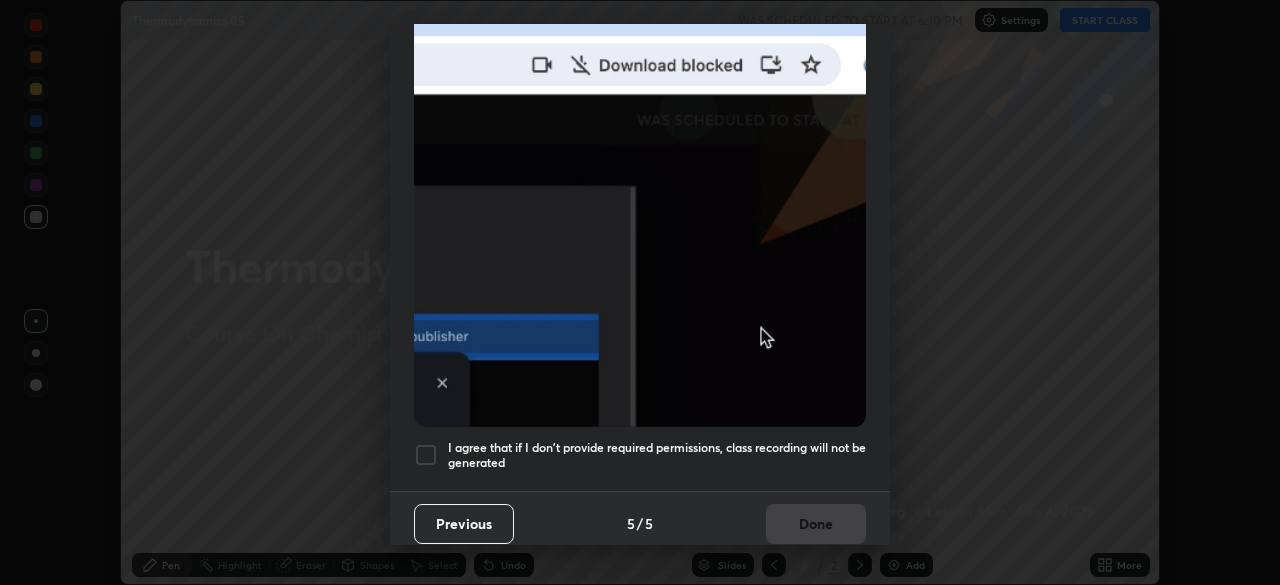 click at bounding box center [426, 455] 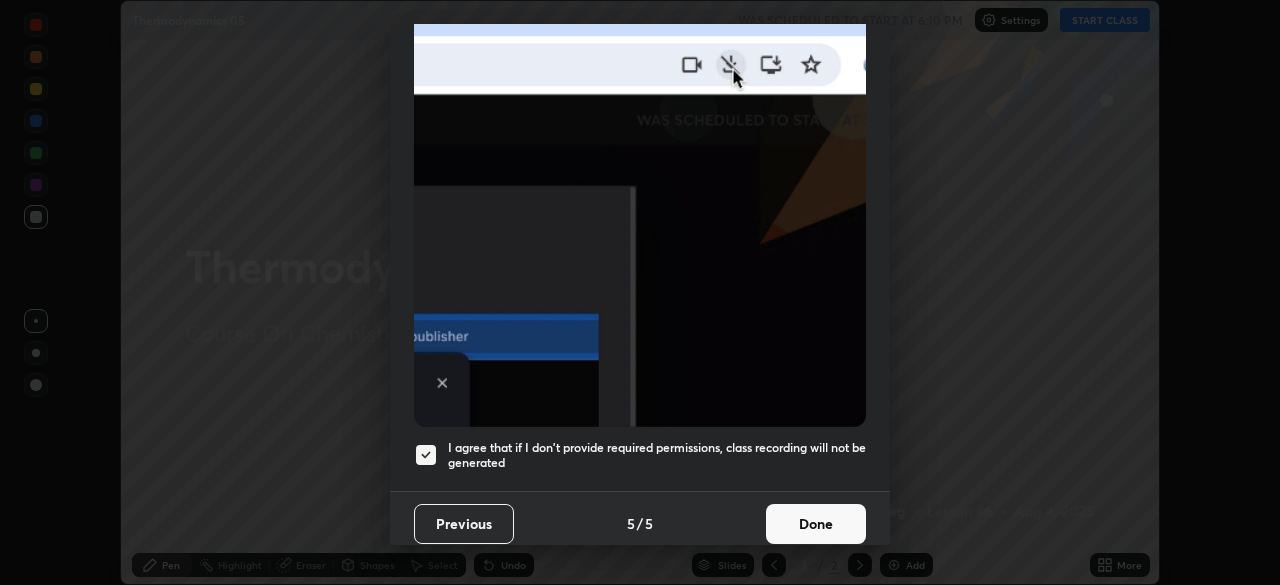 click on "Done" at bounding box center (816, 524) 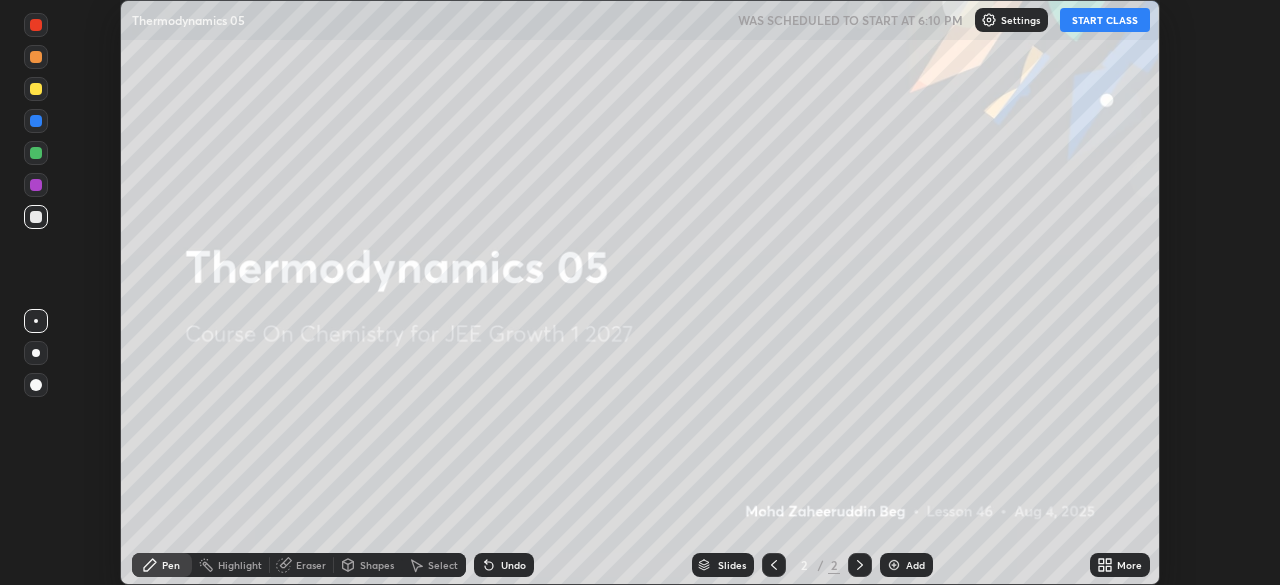 click at bounding box center [894, 565] 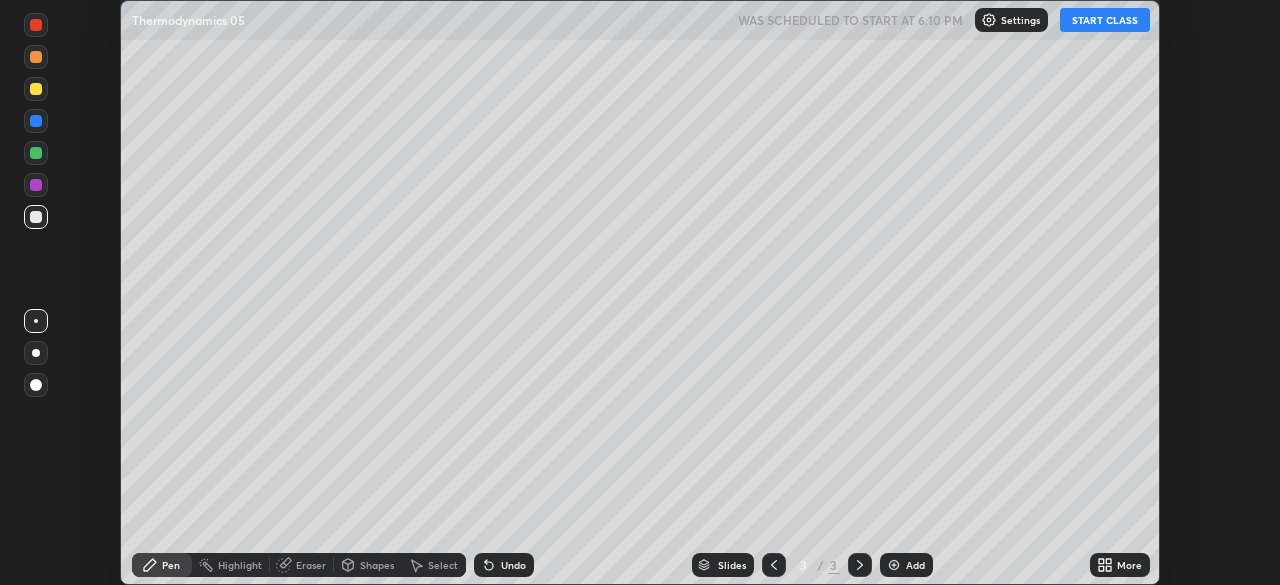 click on "START CLASS" at bounding box center (1105, 20) 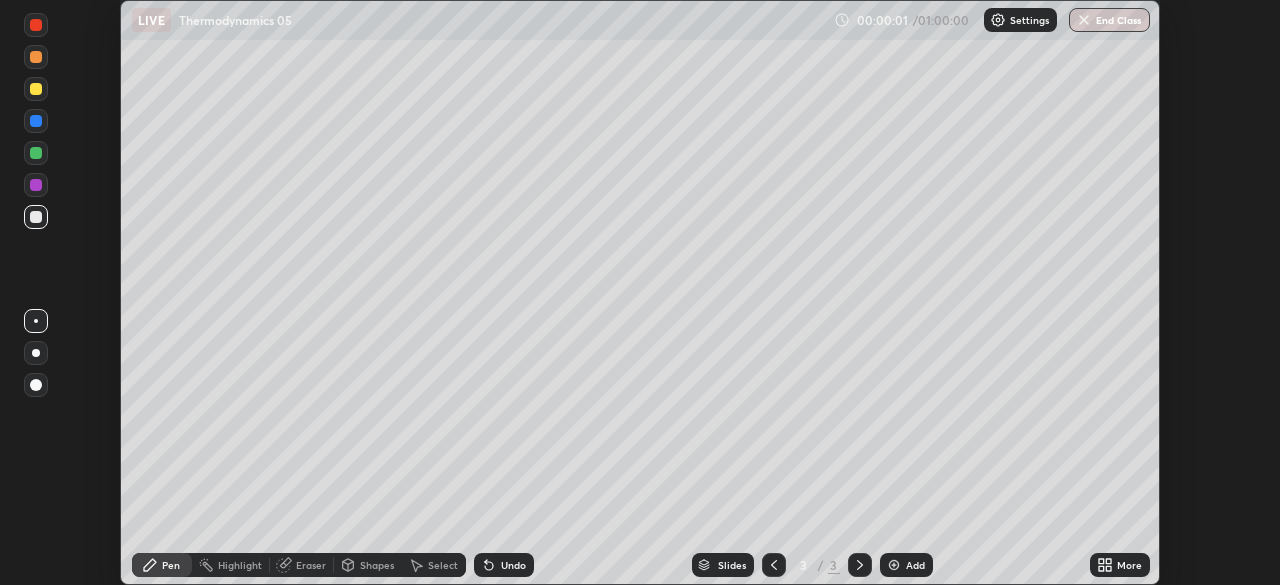 click 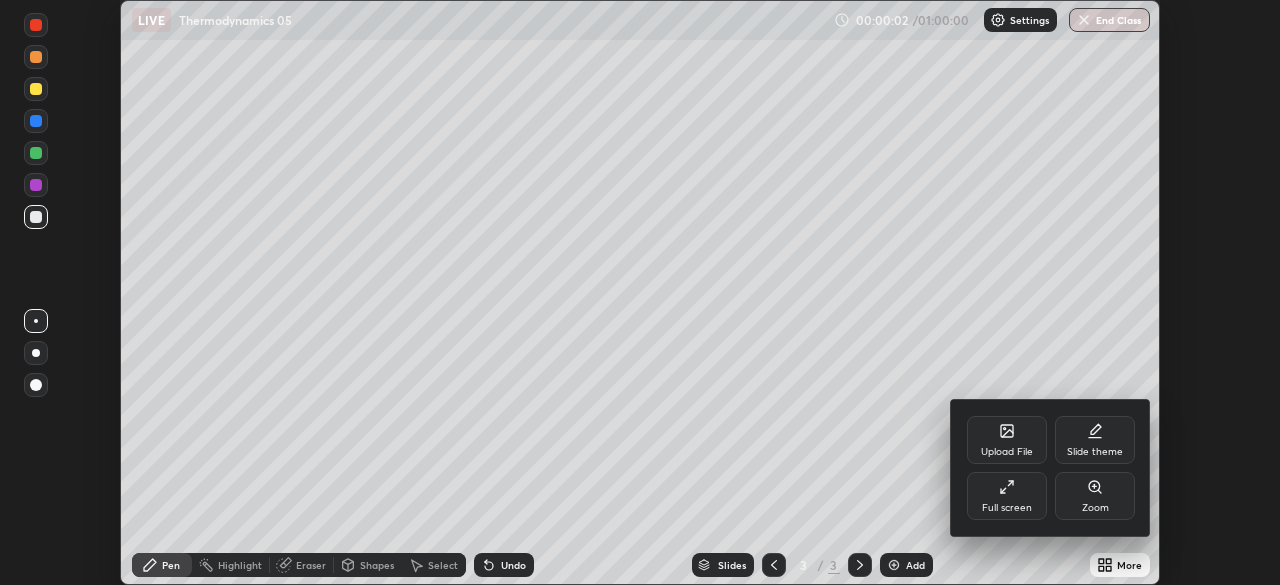click on "Full screen" at bounding box center (1007, 496) 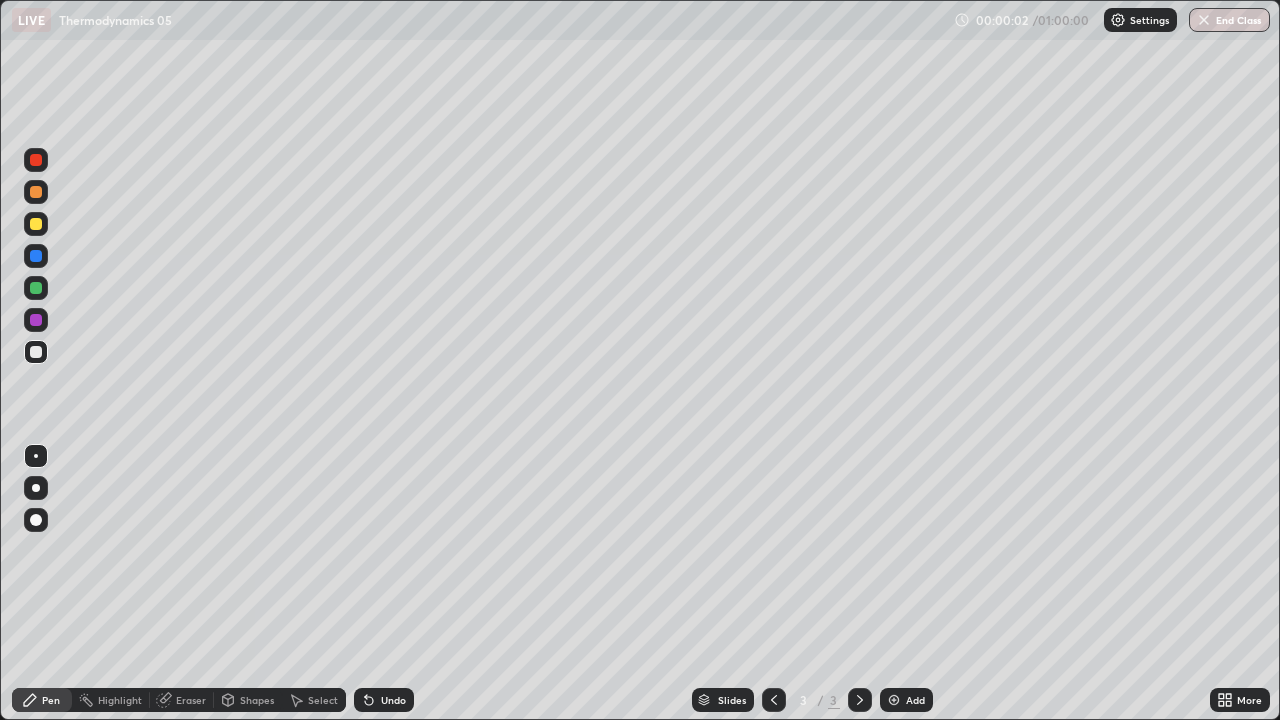 scroll, scrollTop: 99280, scrollLeft: 98720, axis: both 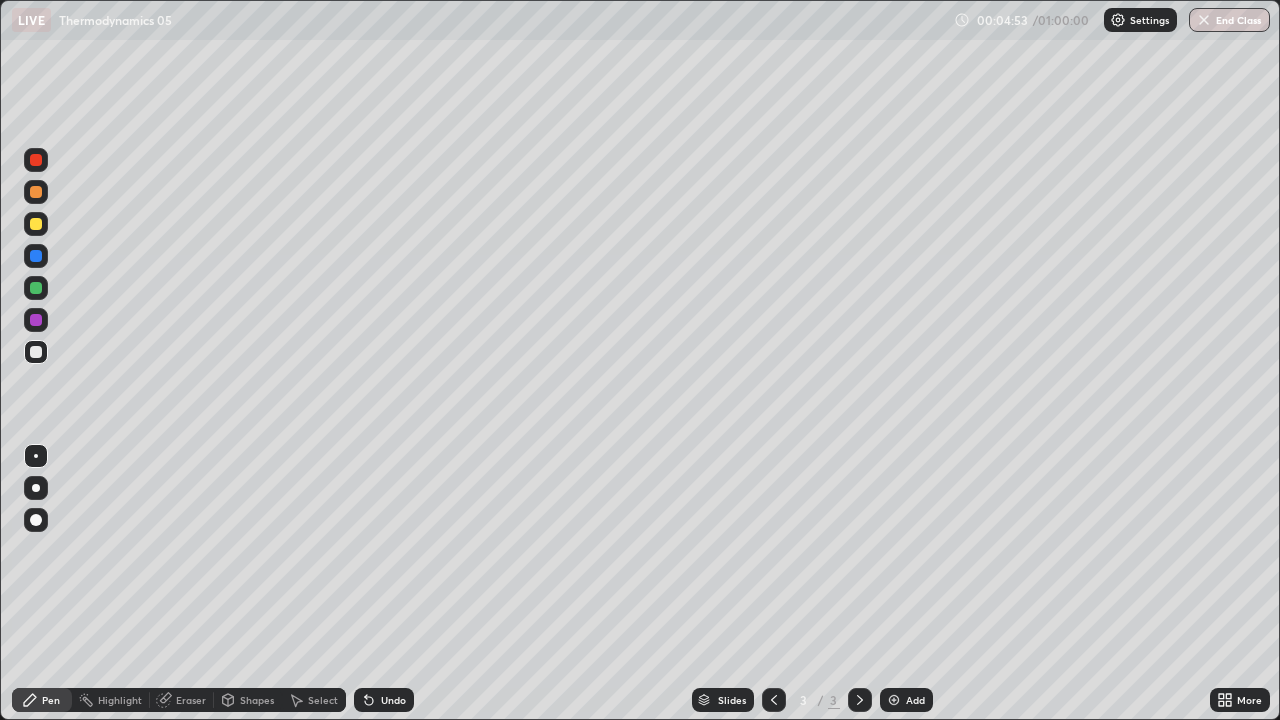 click on "Add" at bounding box center (906, 700) 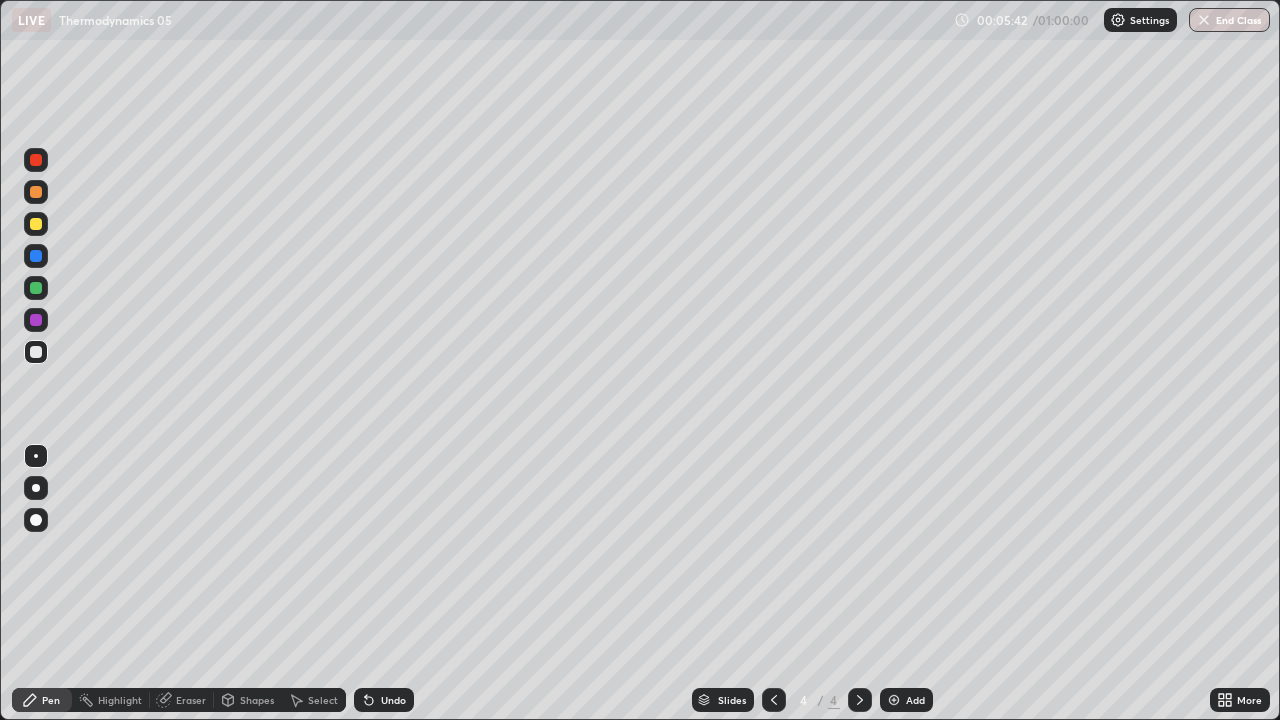 click on "Shapes" at bounding box center (257, 700) 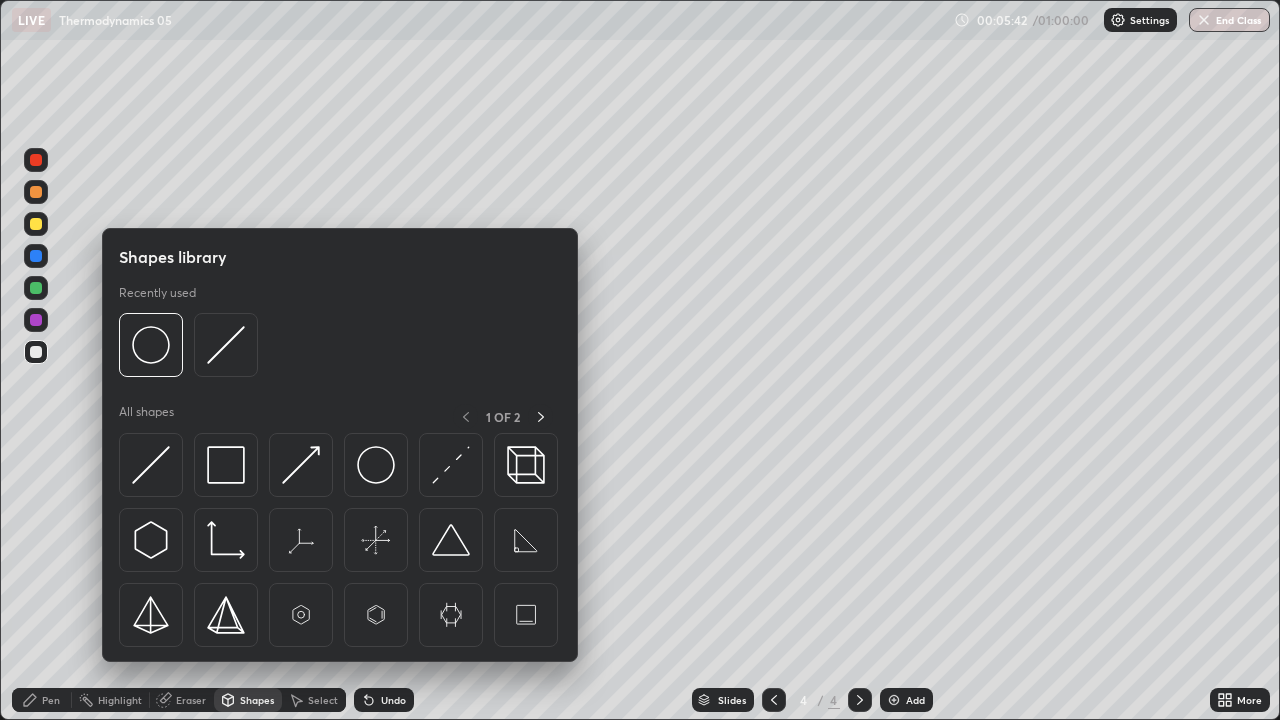 click on "Eraser" at bounding box center [191, 700] 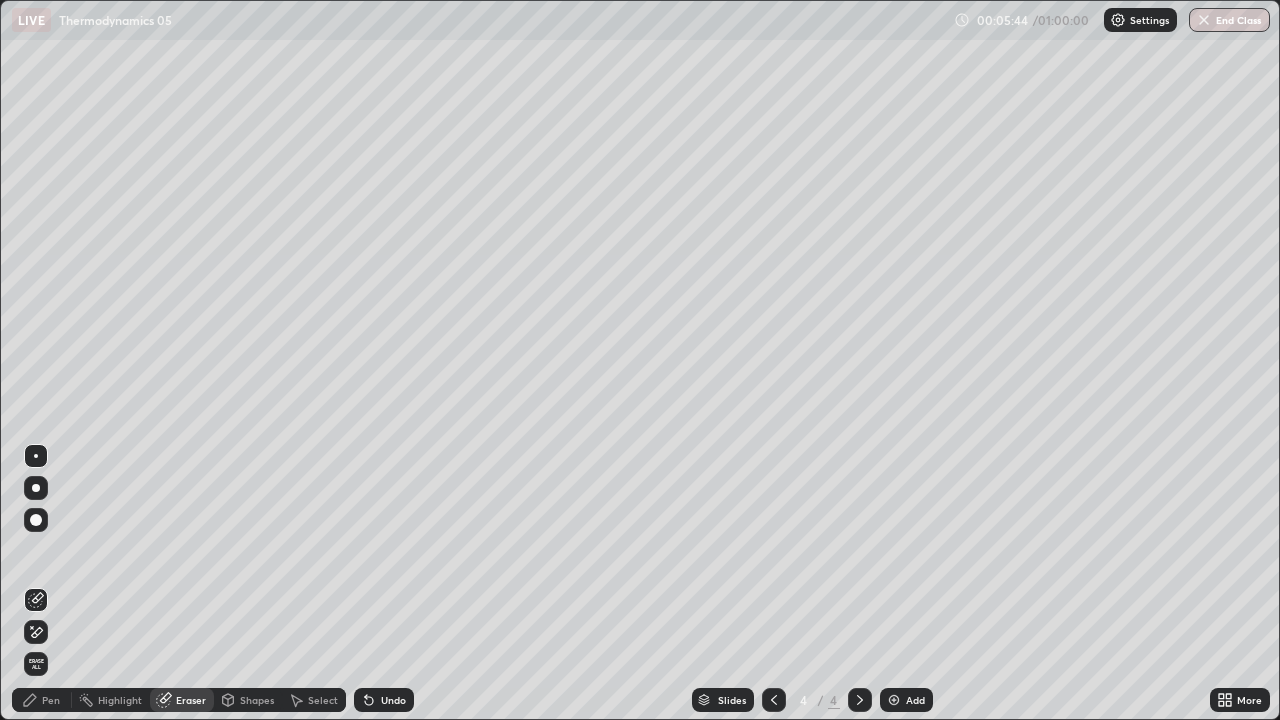 click on "Pen" at bounding box center [42, 700] 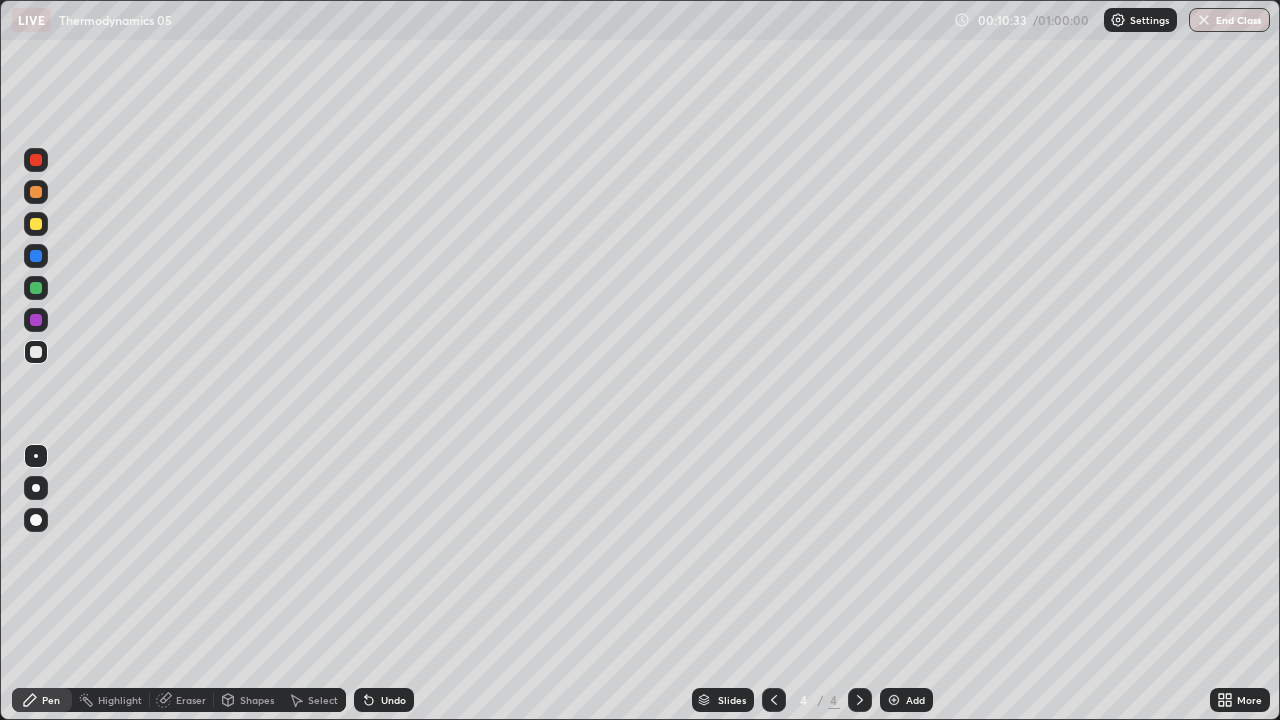 click on "Eraser" at bounding box center (191, 700) 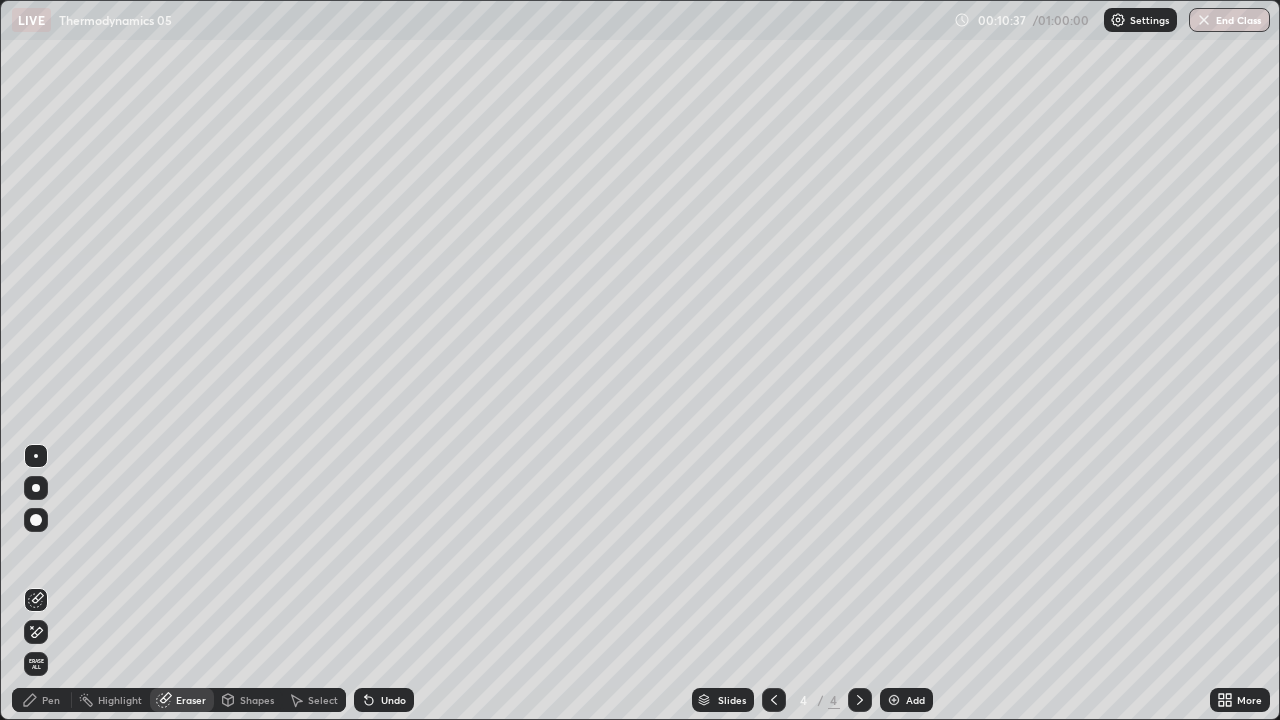 click on "Pen" at bounding box center [51, 700] 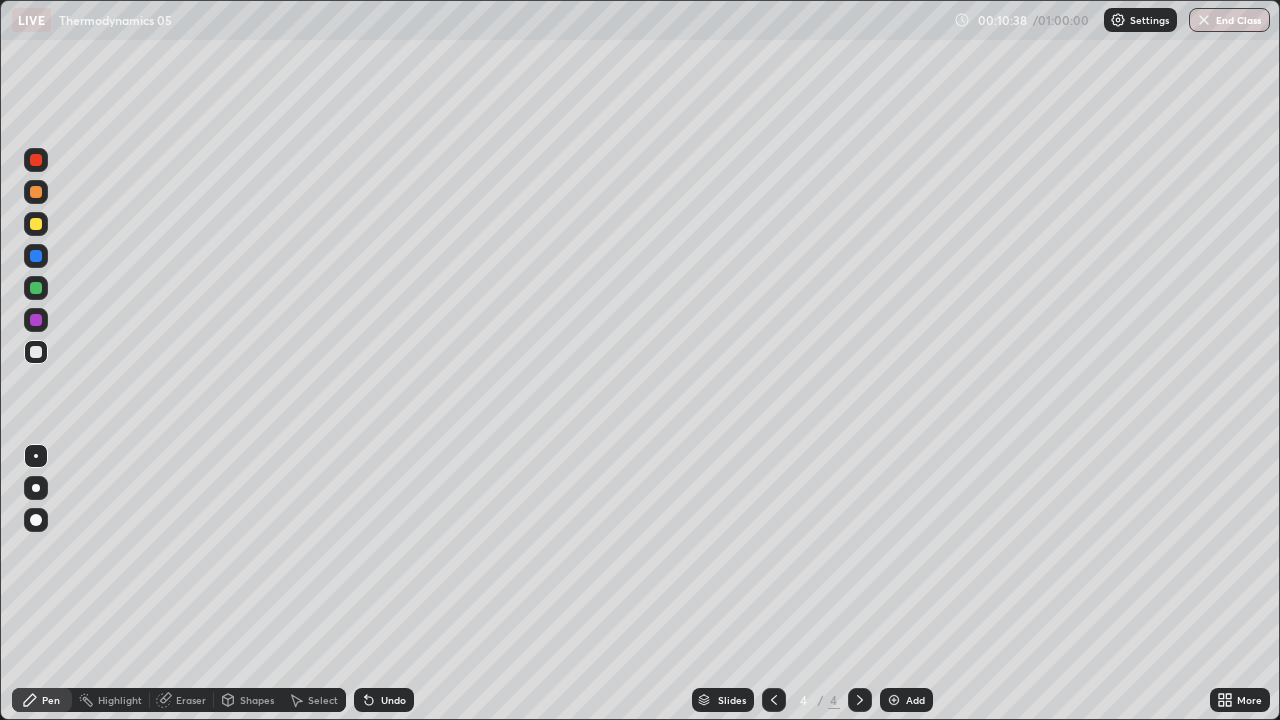 click at bounding box center [894, 700] 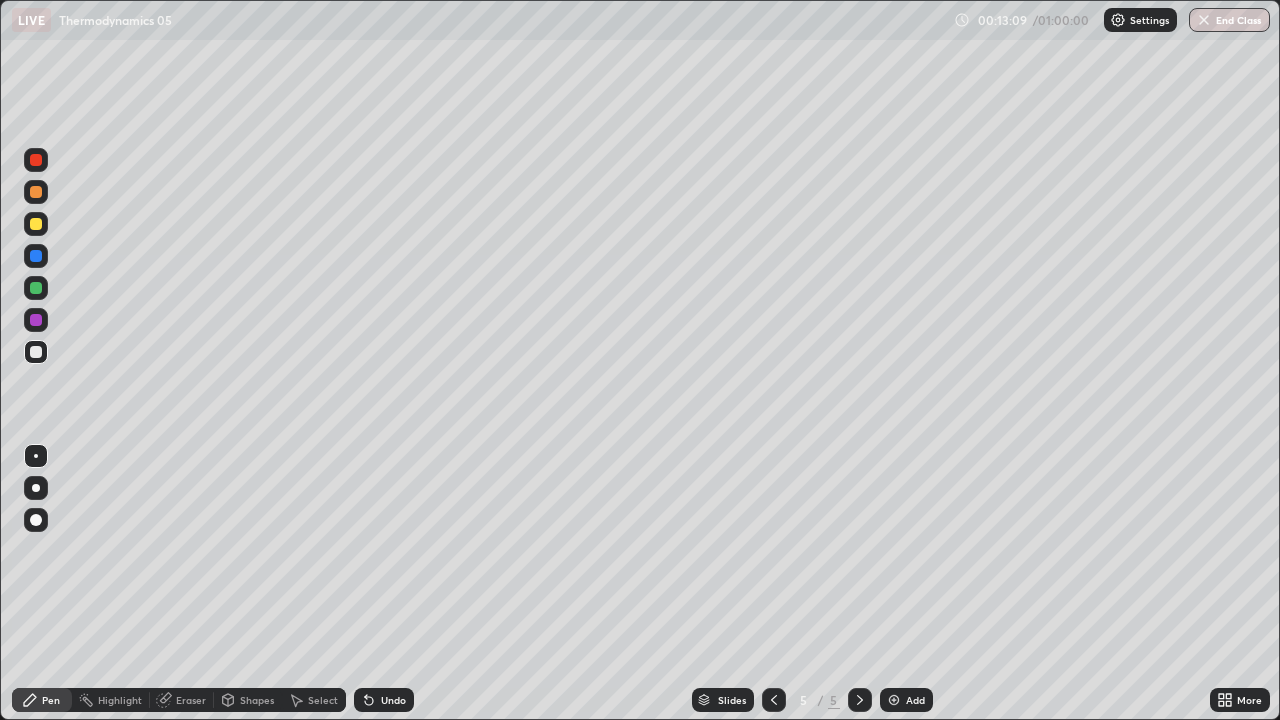 click on "Eraser" at bounding box center [191, 700] 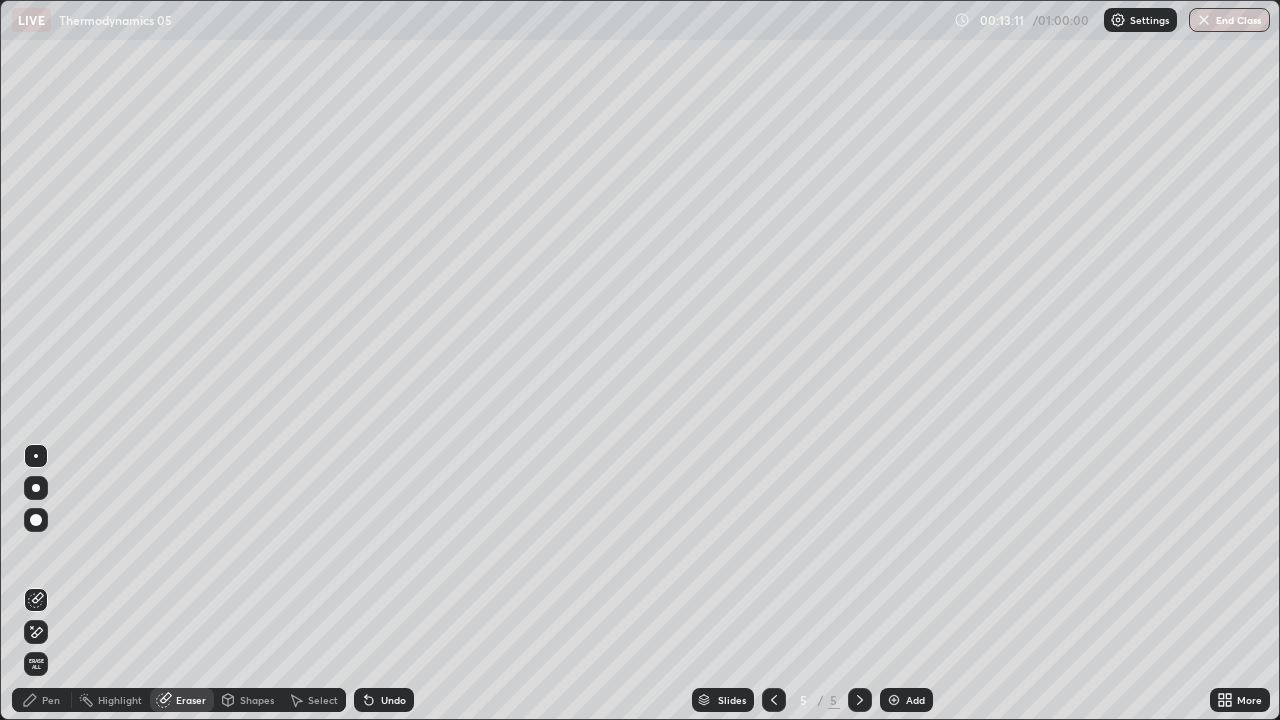 click on "Pen" at bounding box center [51, 700] 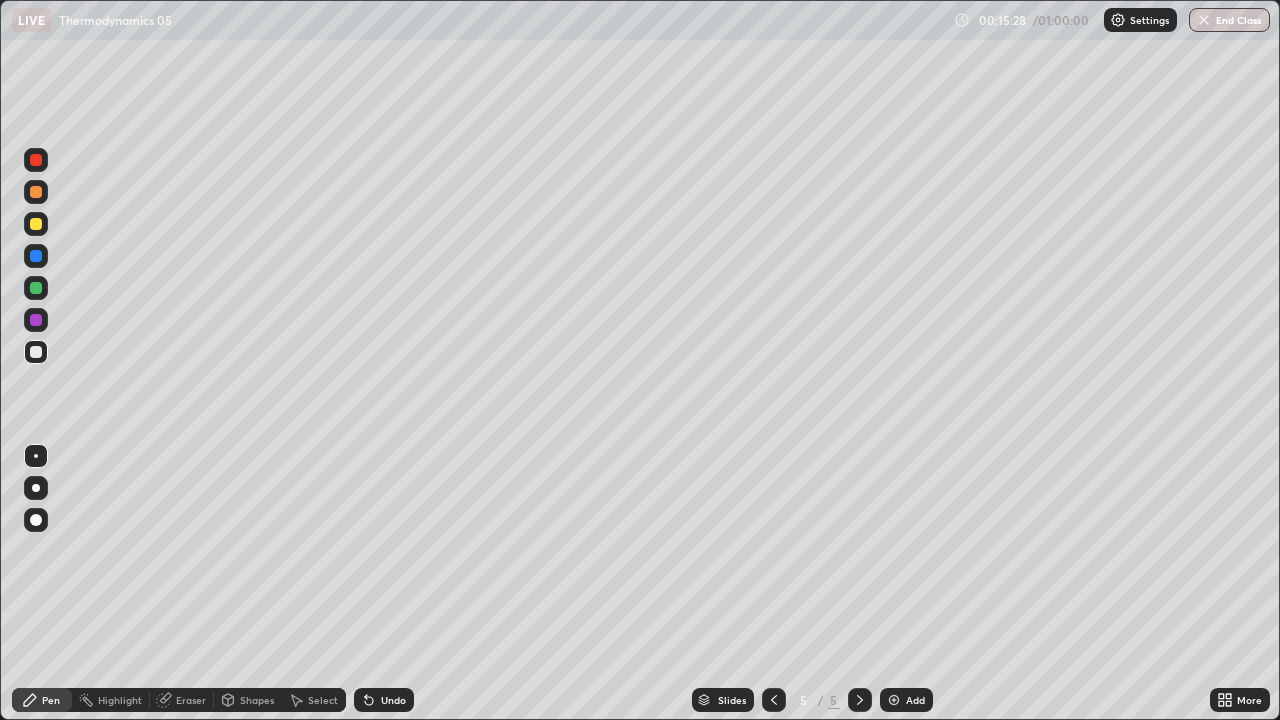 click at bounding box center [894, 700] 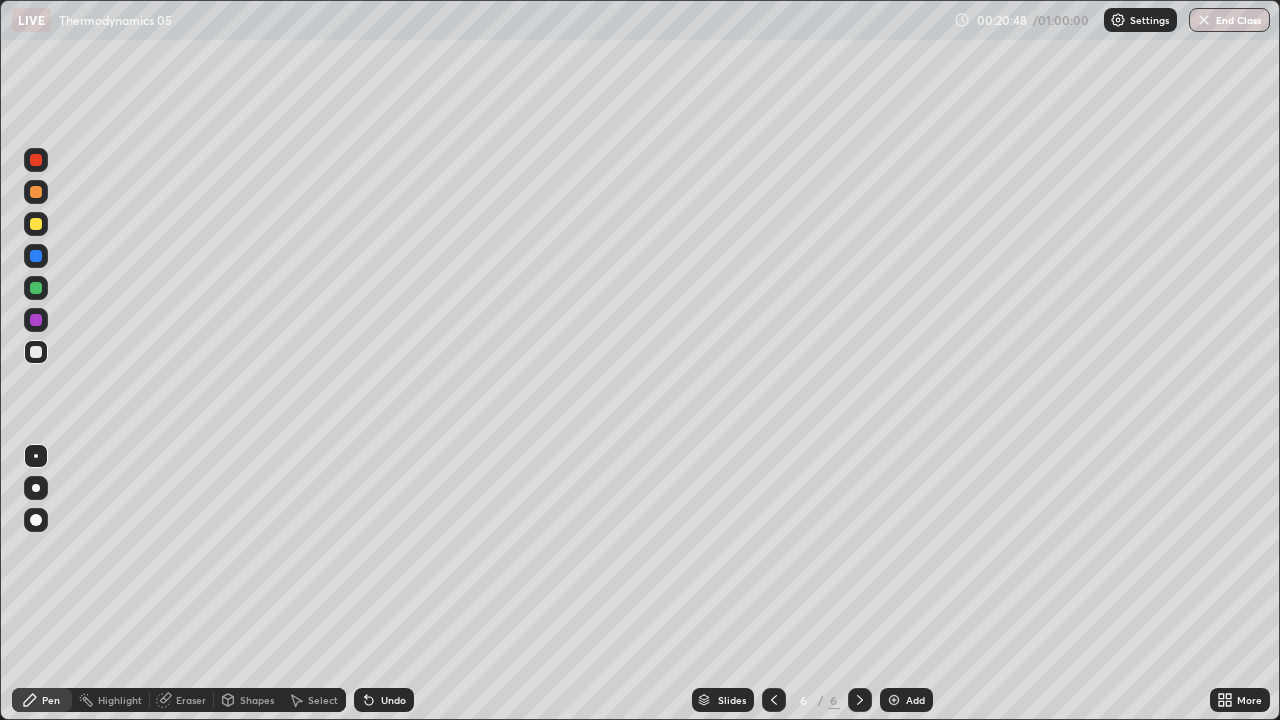 click on "Eraser" at bounding box center (191, 700) 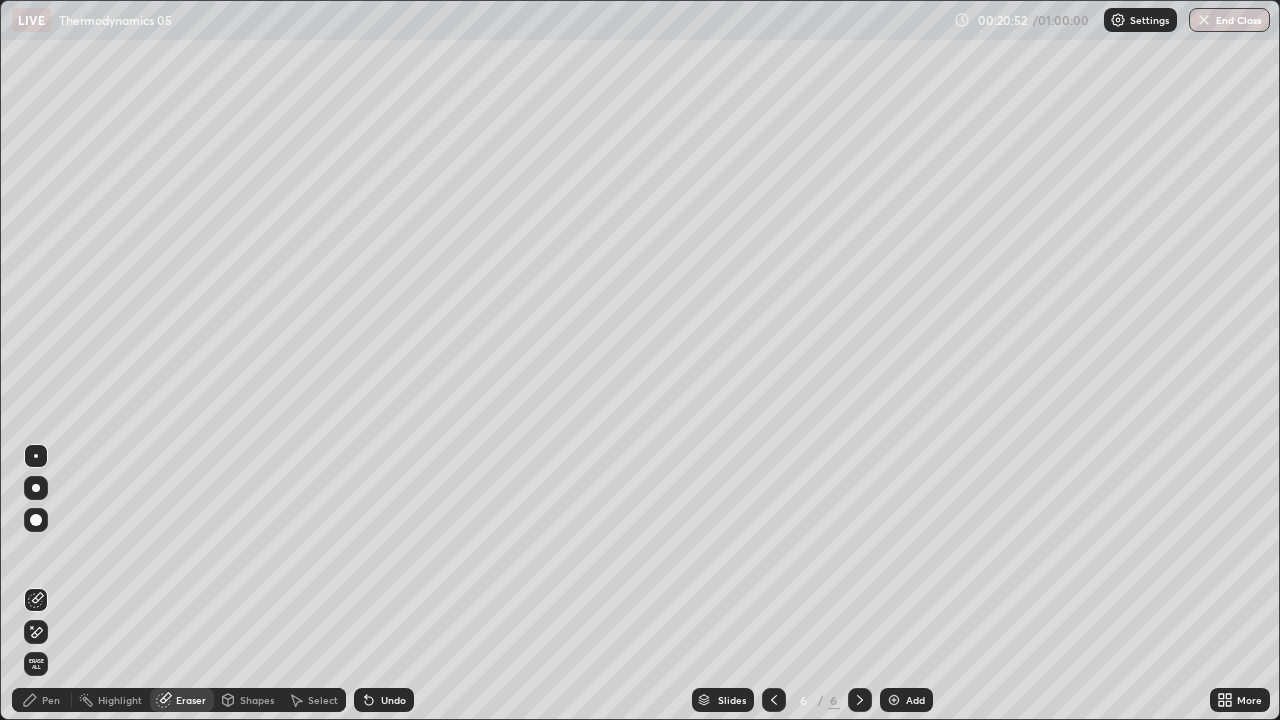 click on "Pen" at bounding box center (51, 700) 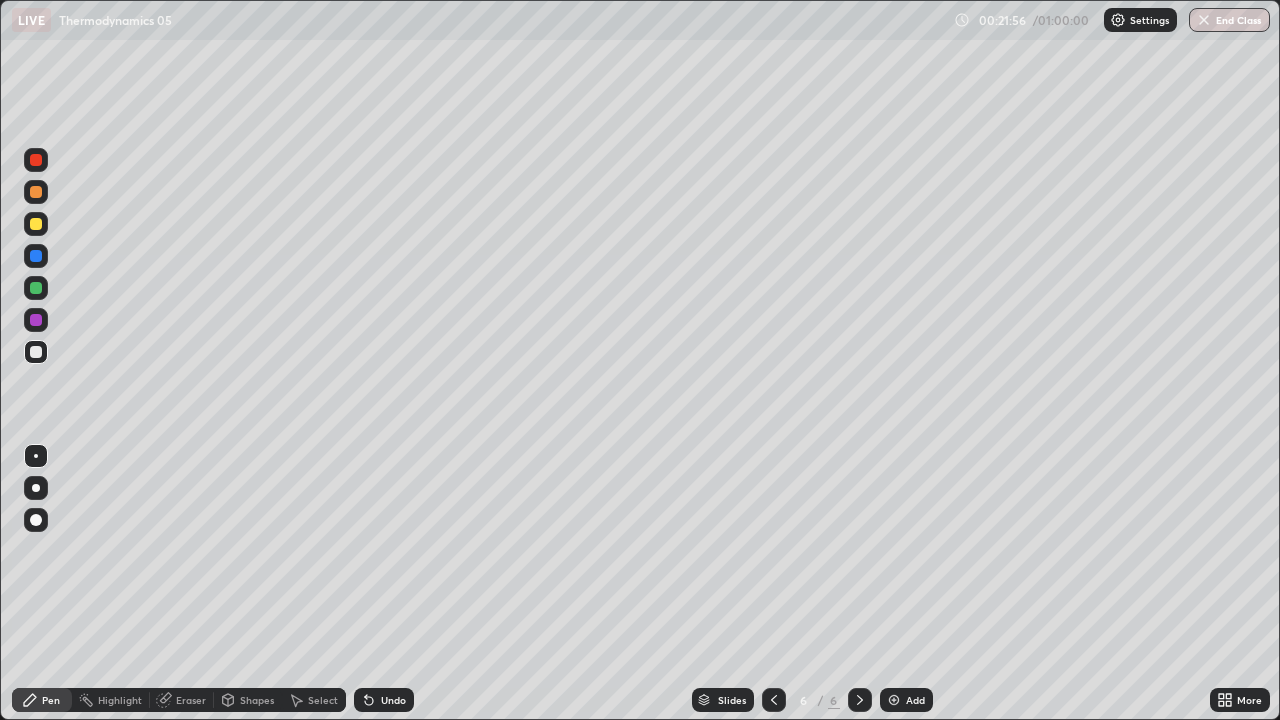 click on "Shapes" at bounding box center (257, 700) 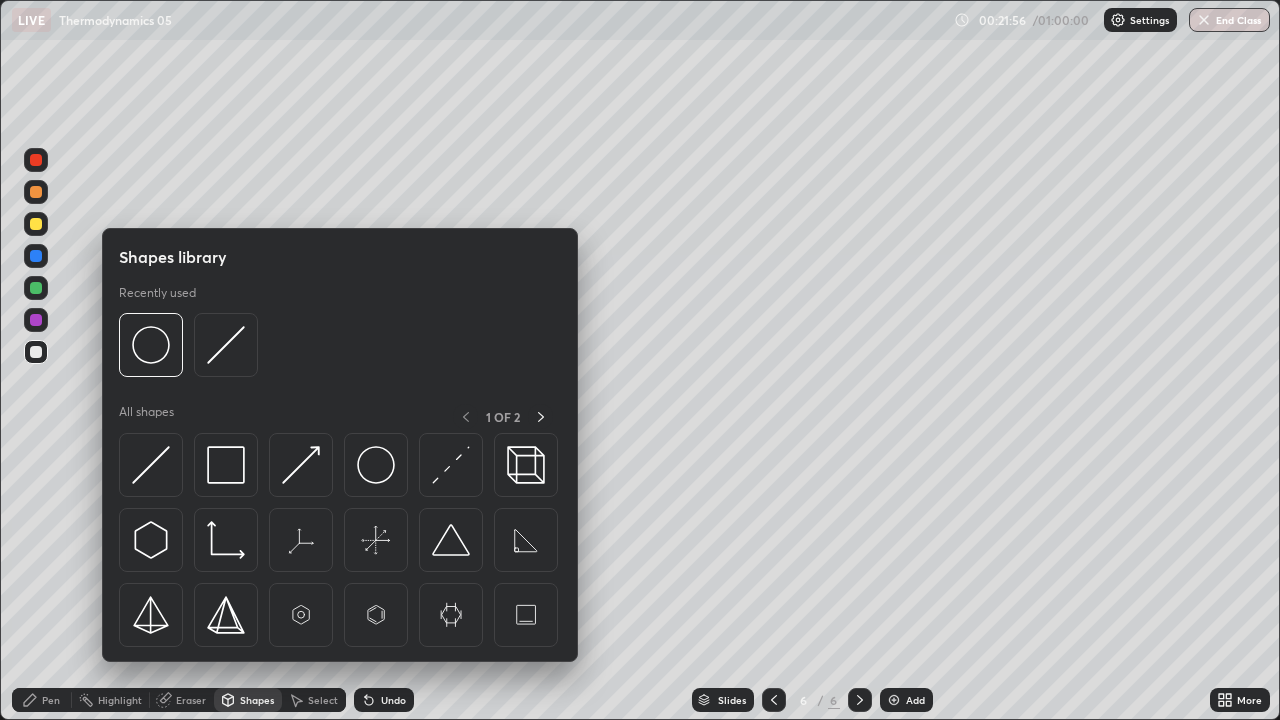 click on "Eraser" at bounding box center [191, 700] 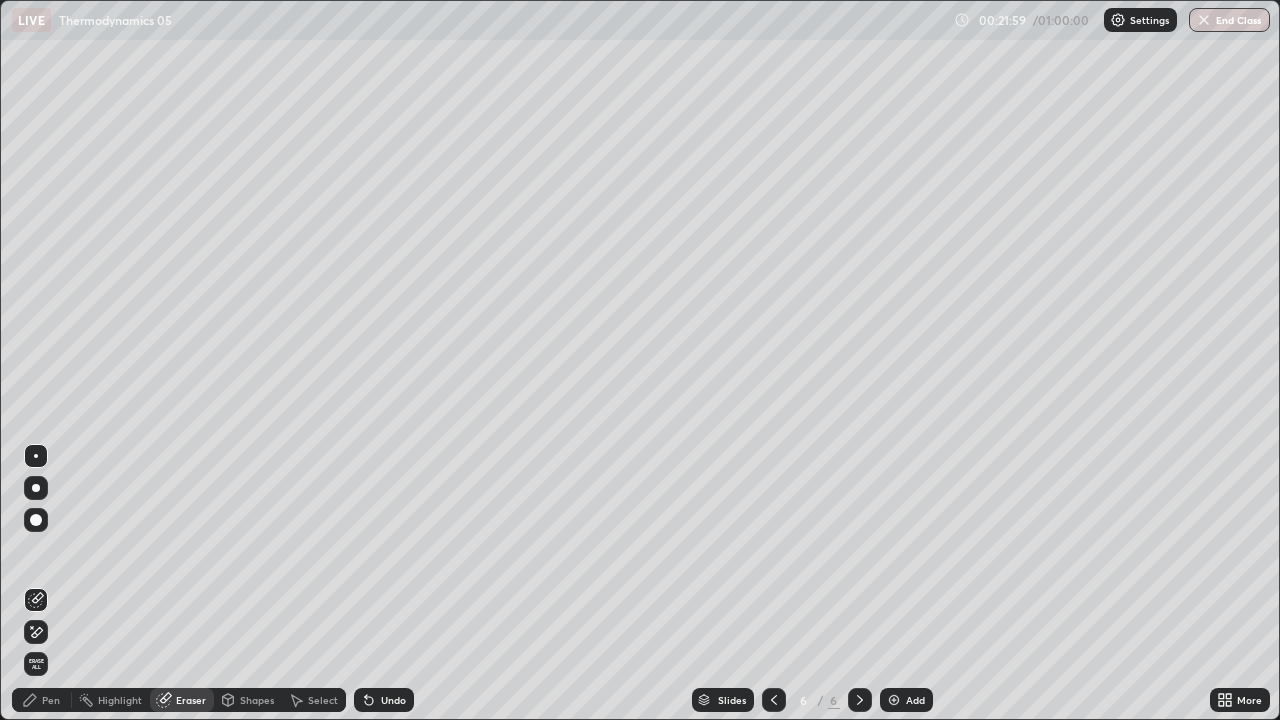 click on "Pen" at bounding box center [51, 700] 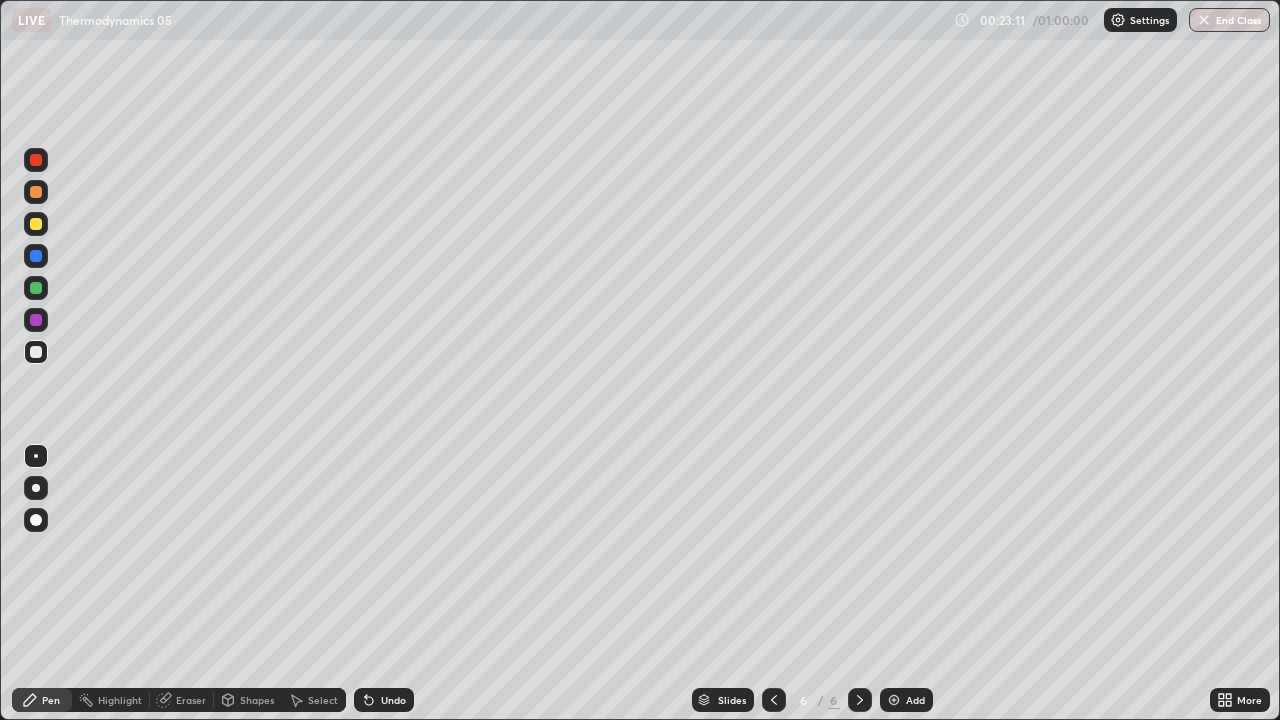 click at bounding box center [894, 700] 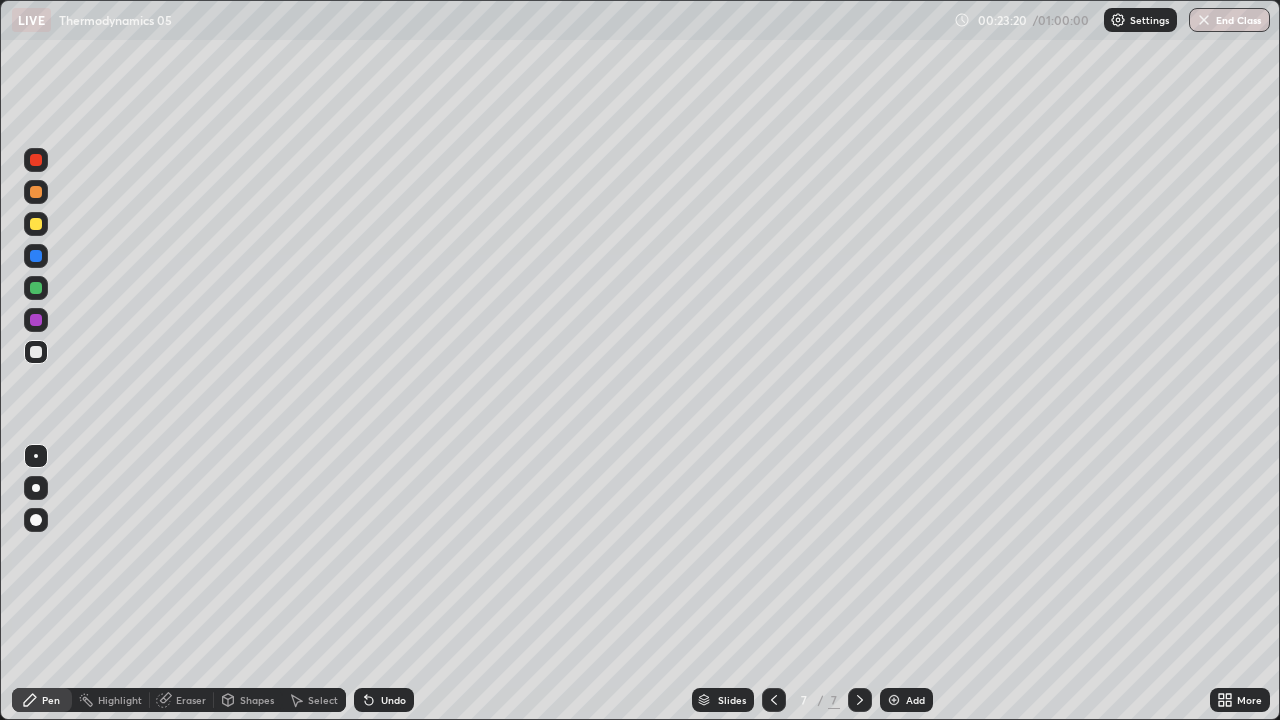 click on "Eraser" at bounding box center [191, 700] 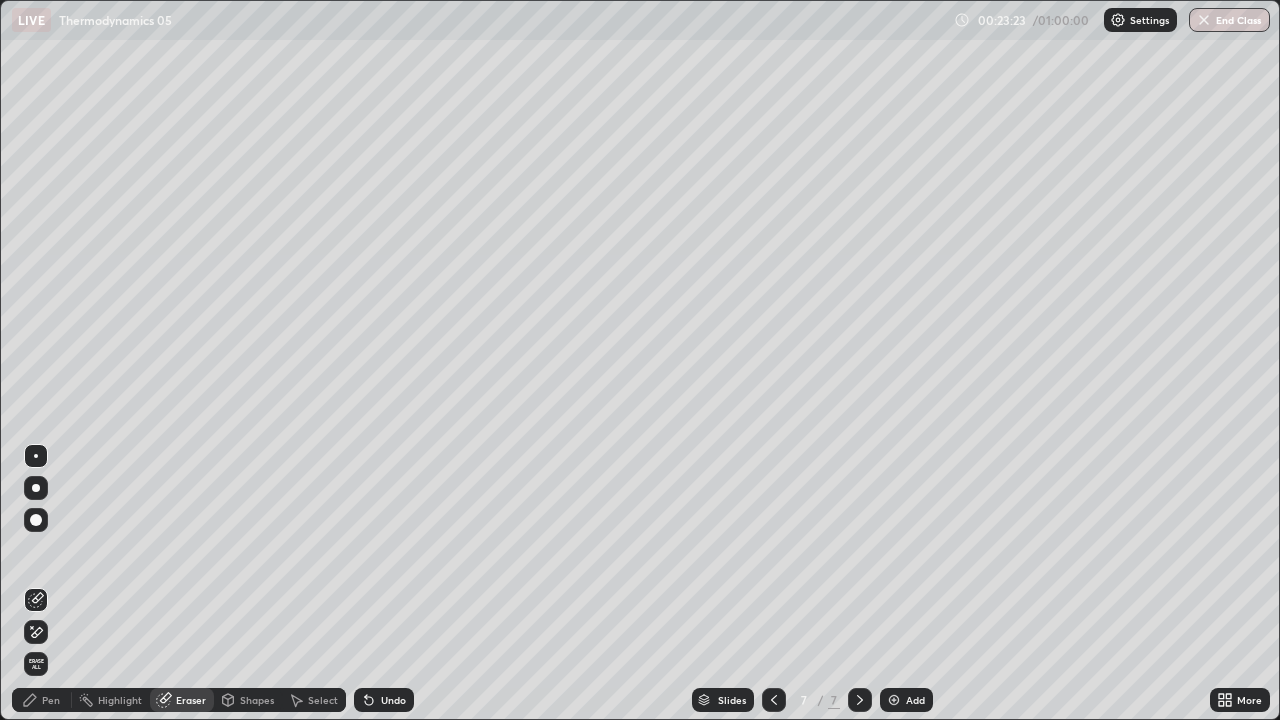 click on "Pen" at bounding box center [51, 700] 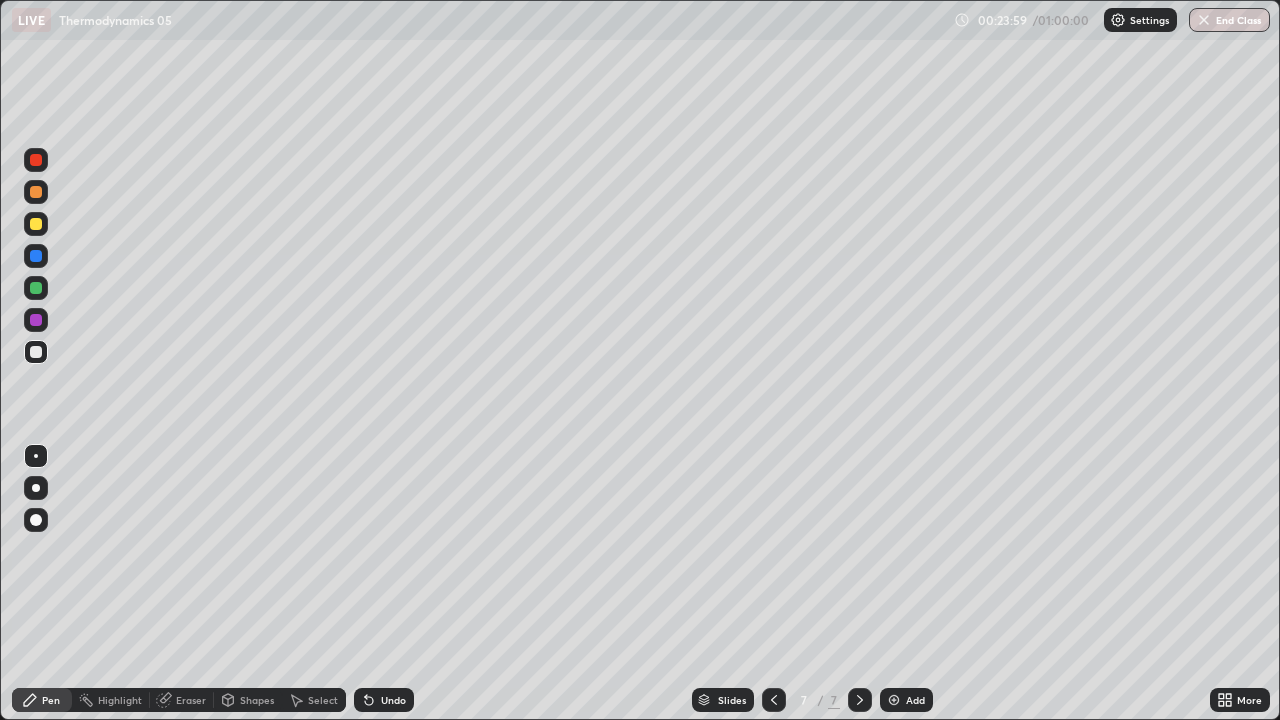 click on "Eraser" at bounding box center [191, 700] 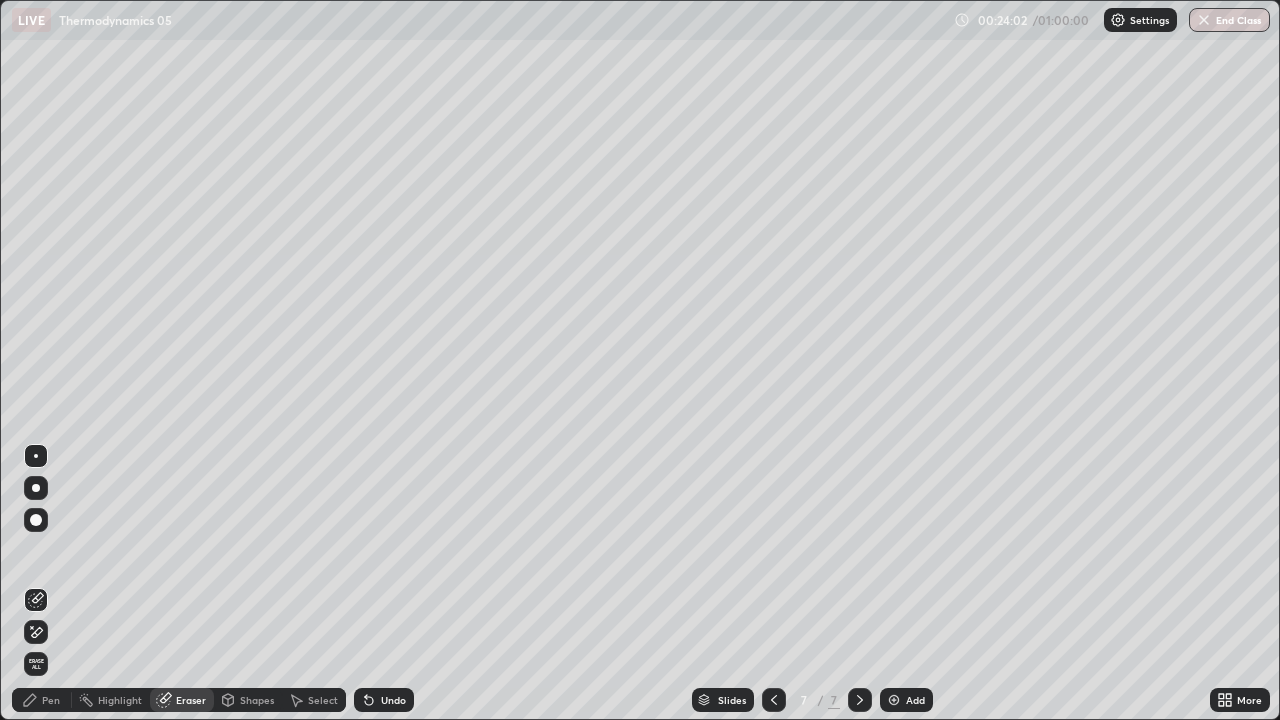 click on "Pen" at bounding box center (51, 700) 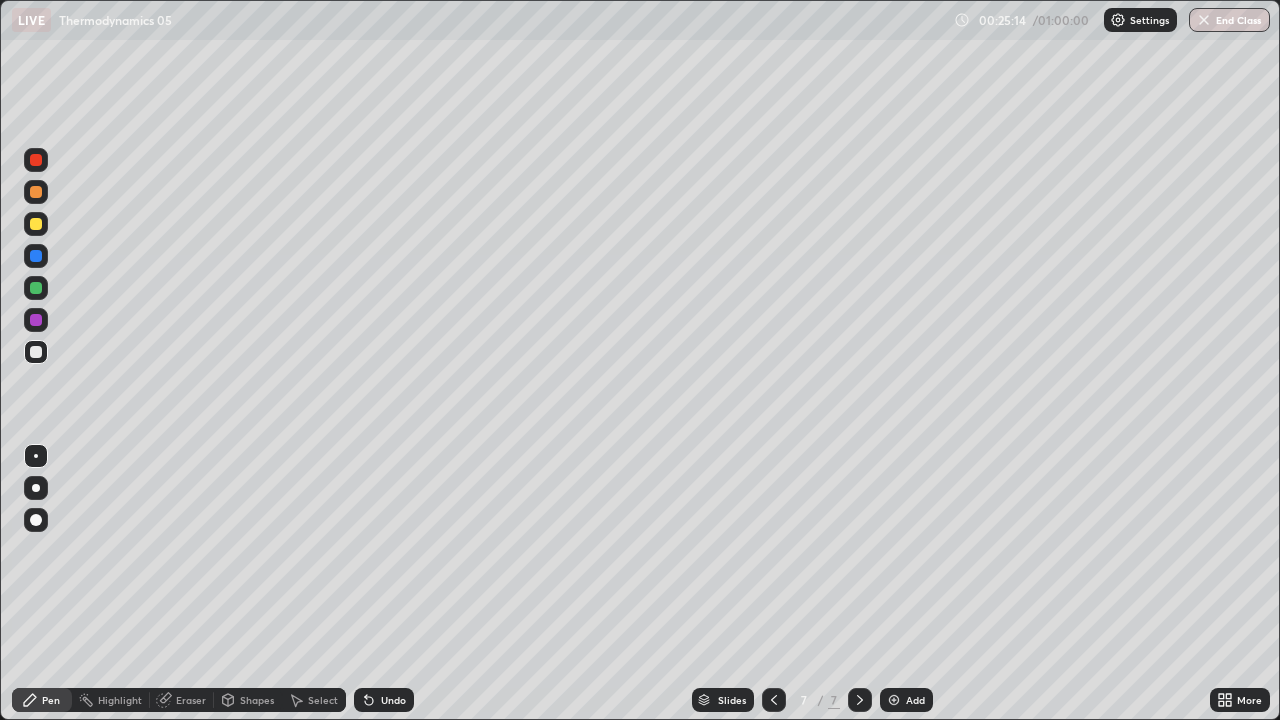 click on "Select" at bounding box center (323, 700) 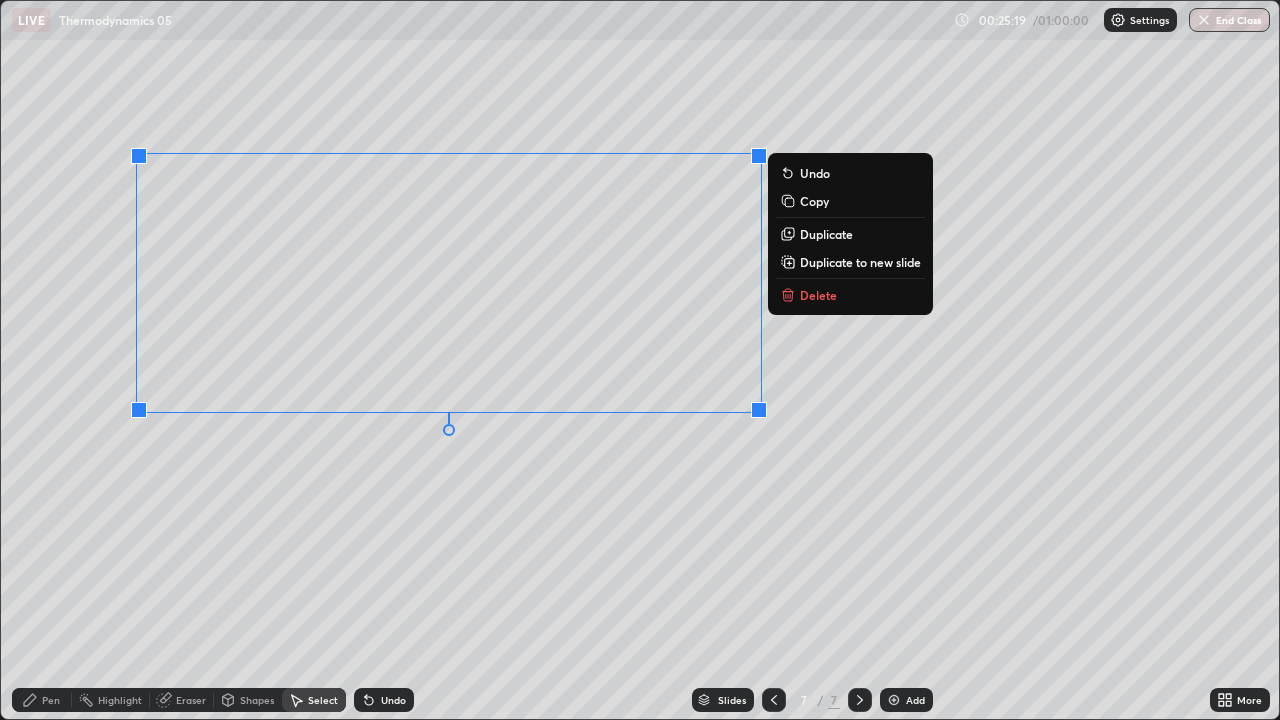click on "0 ° Undo Copy Duplicate Duplicate to new slide Delete" at bounding box center (640, 360) 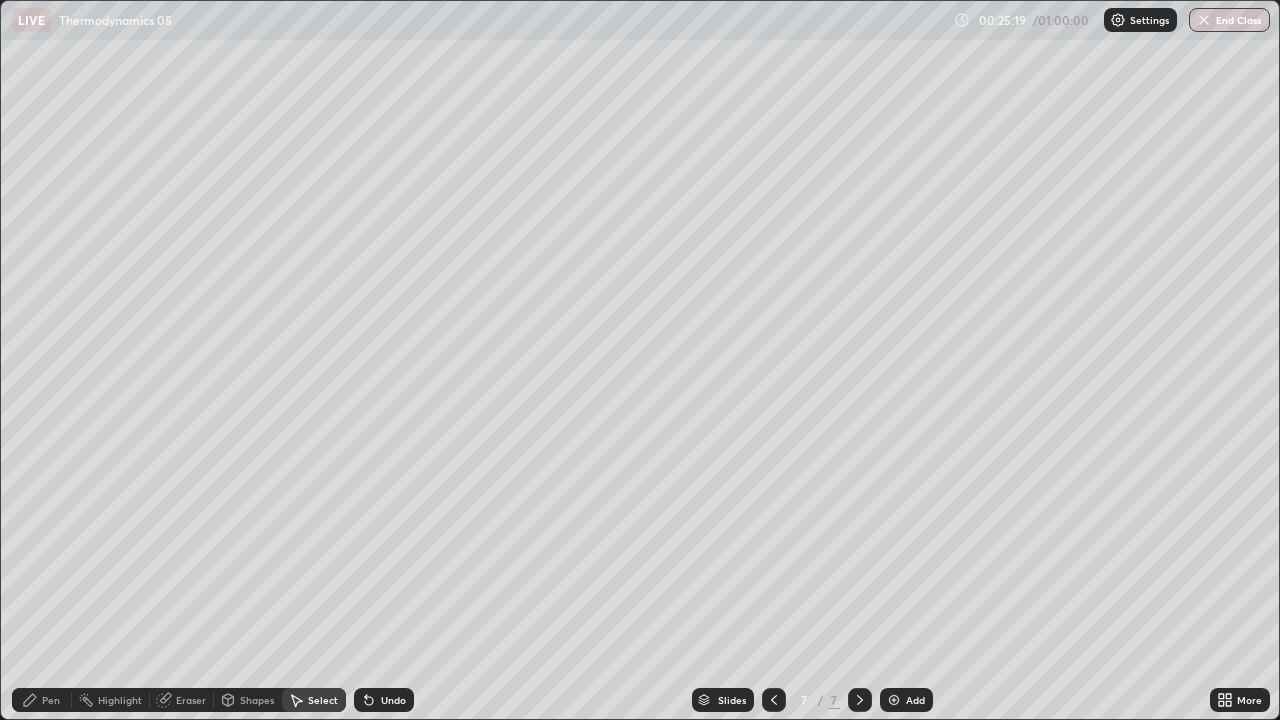 click on "Pen" at bounding box center (51, 700) 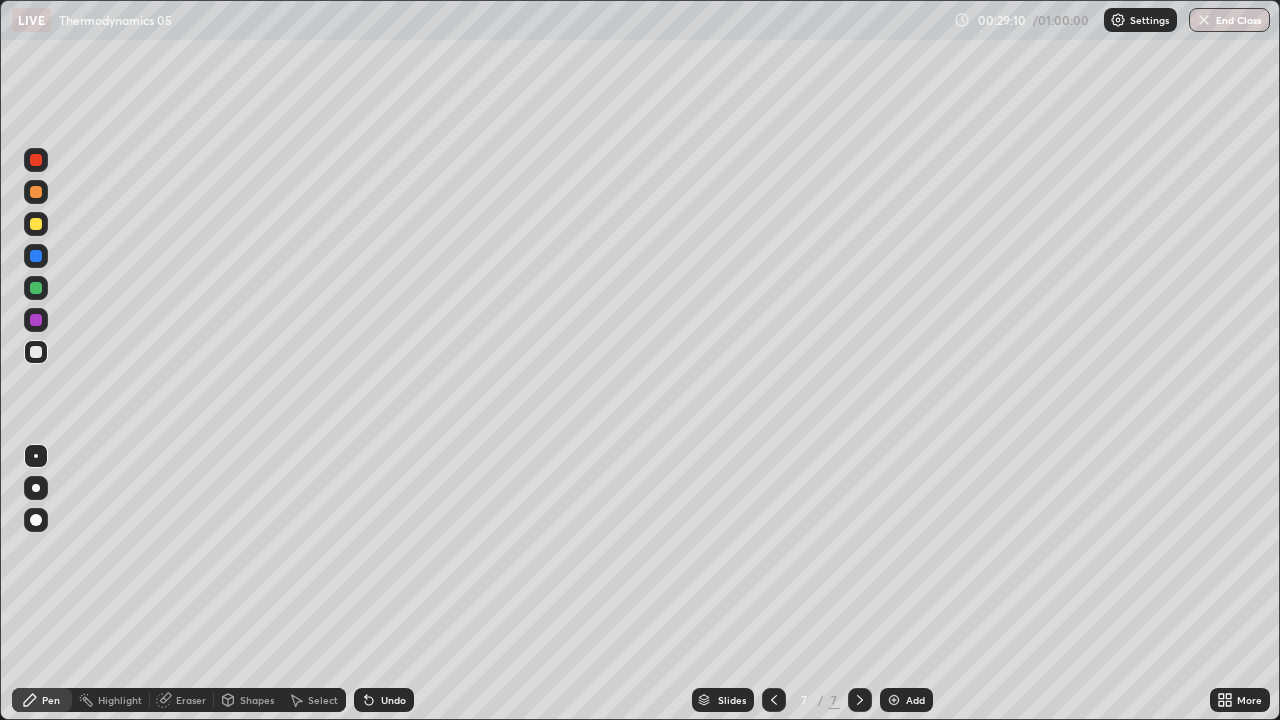 click at bounding box center (894, 700) 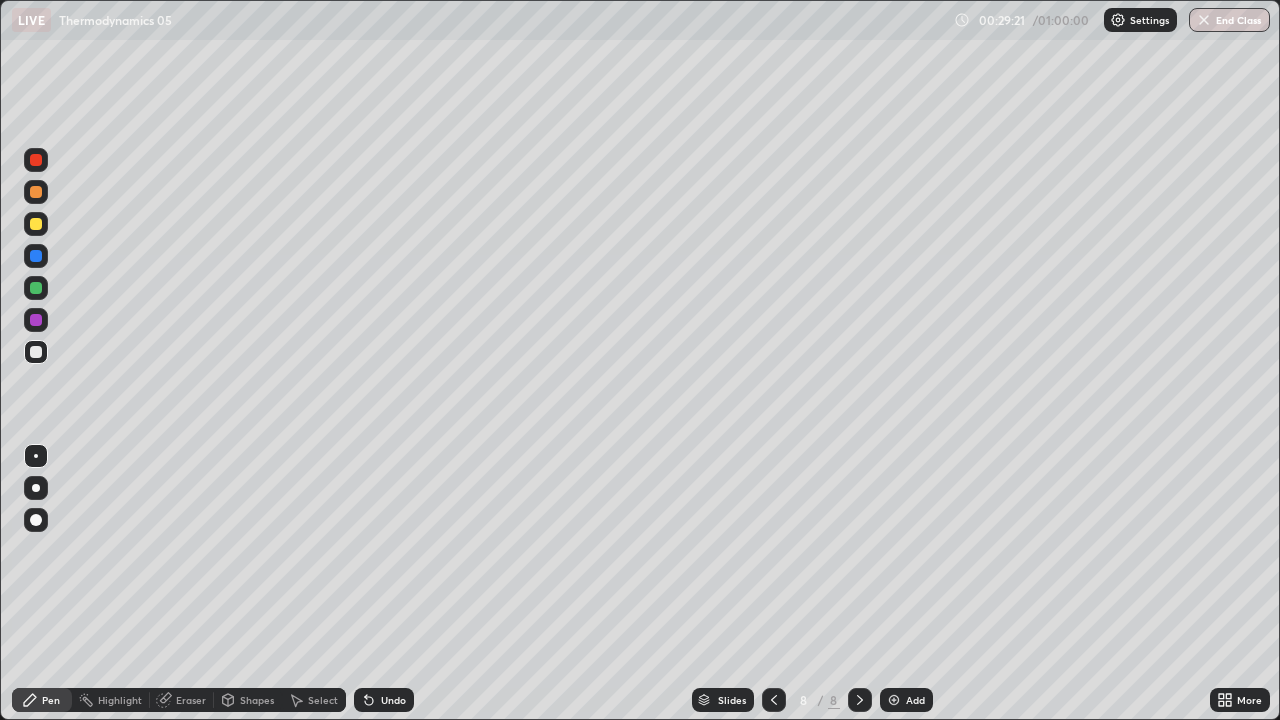 click on "Eraser" at bounding box center [191, 700] 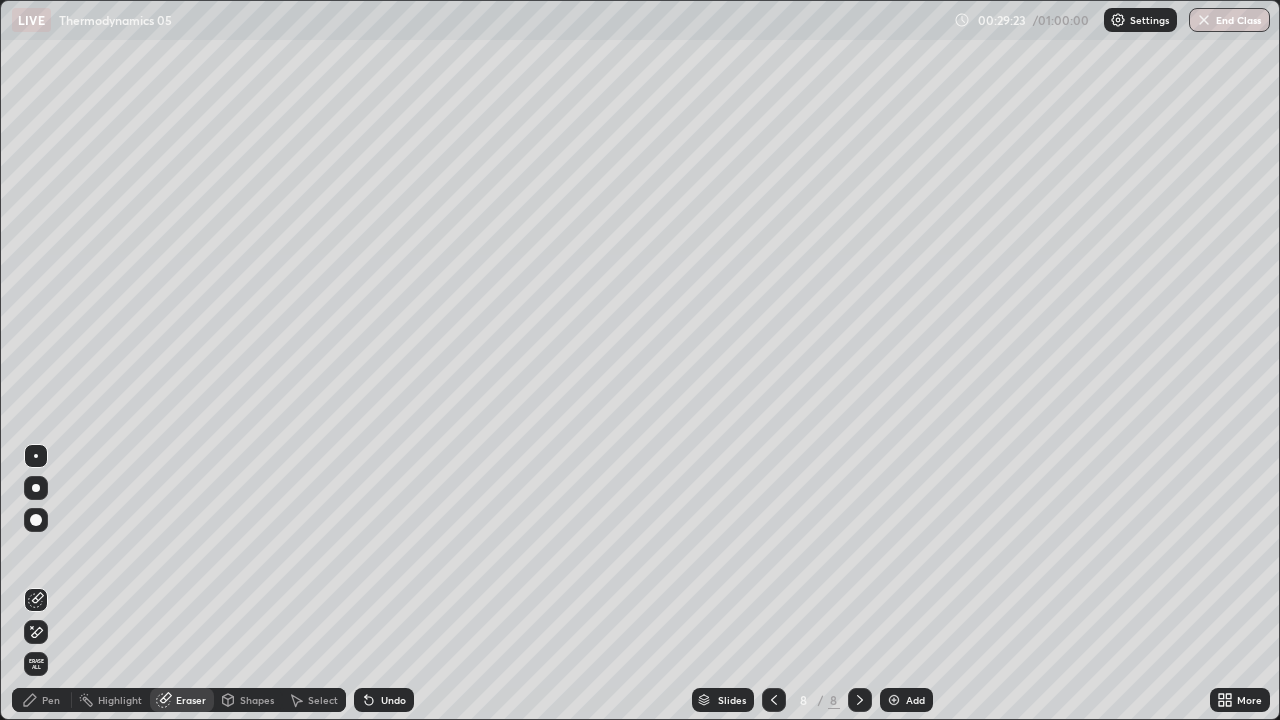 click 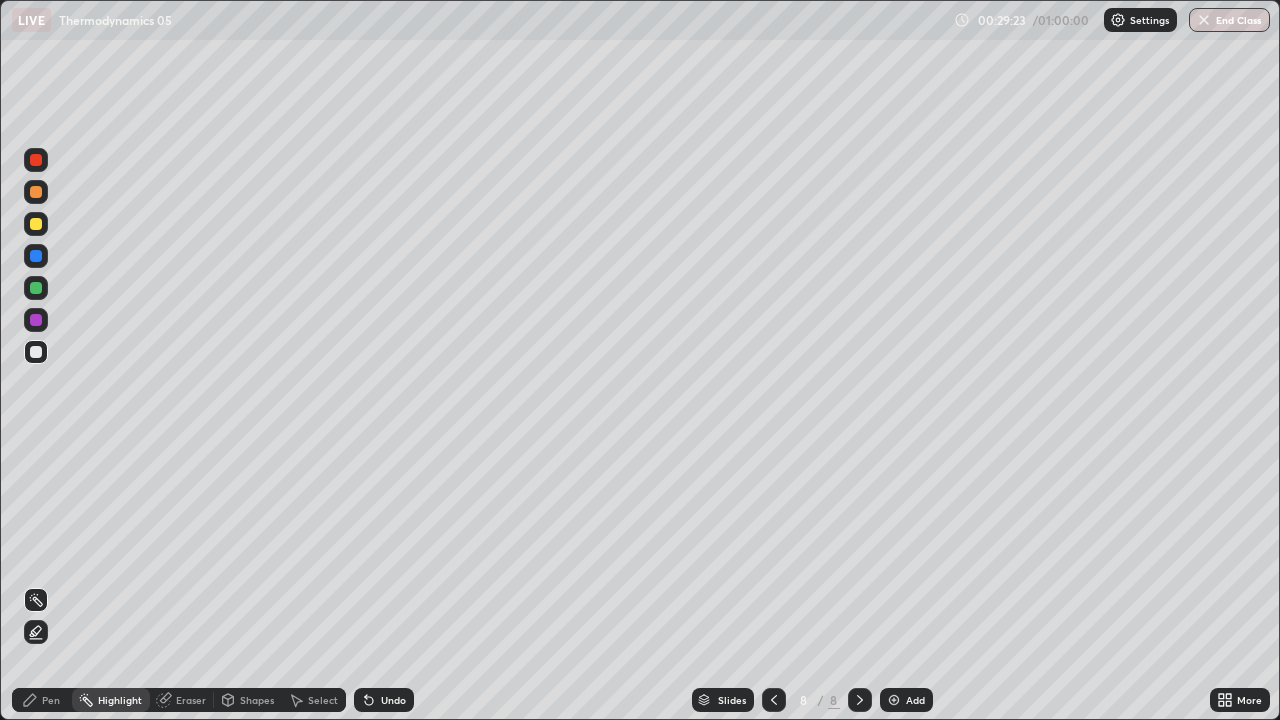 click on "Pen" at bounding box center [42, 700] 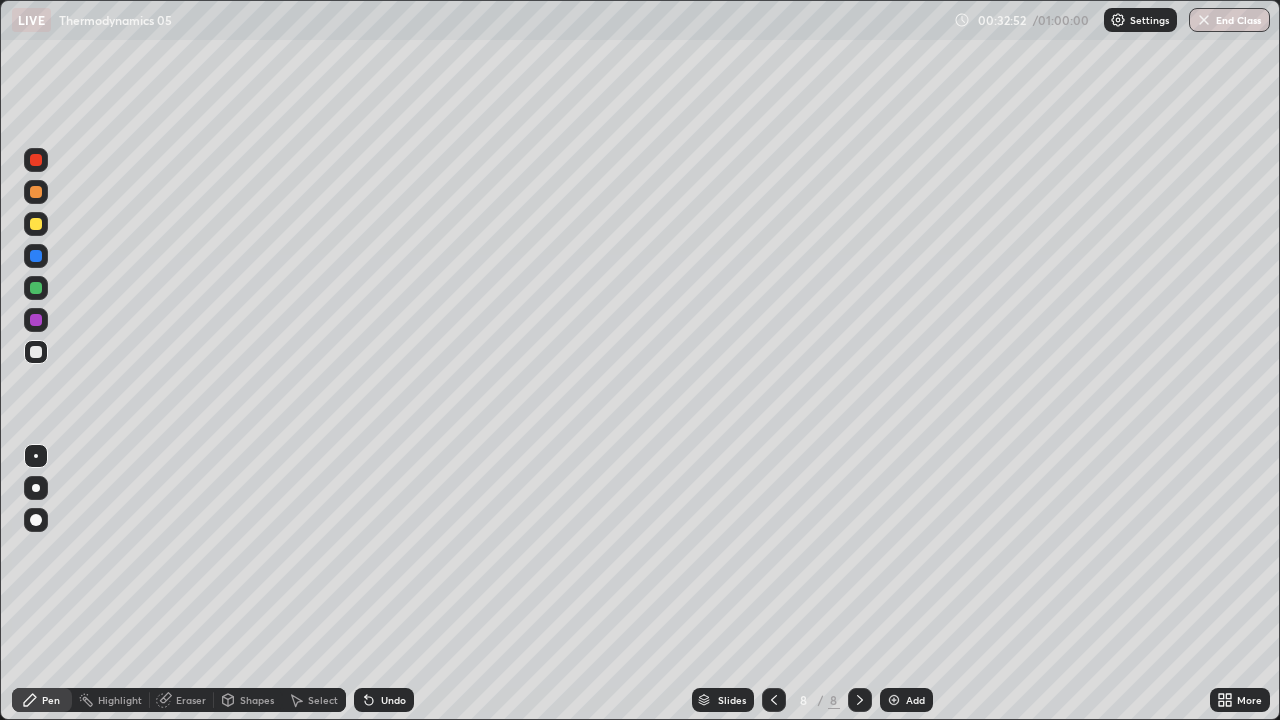 click at bounding box center [894, 700] 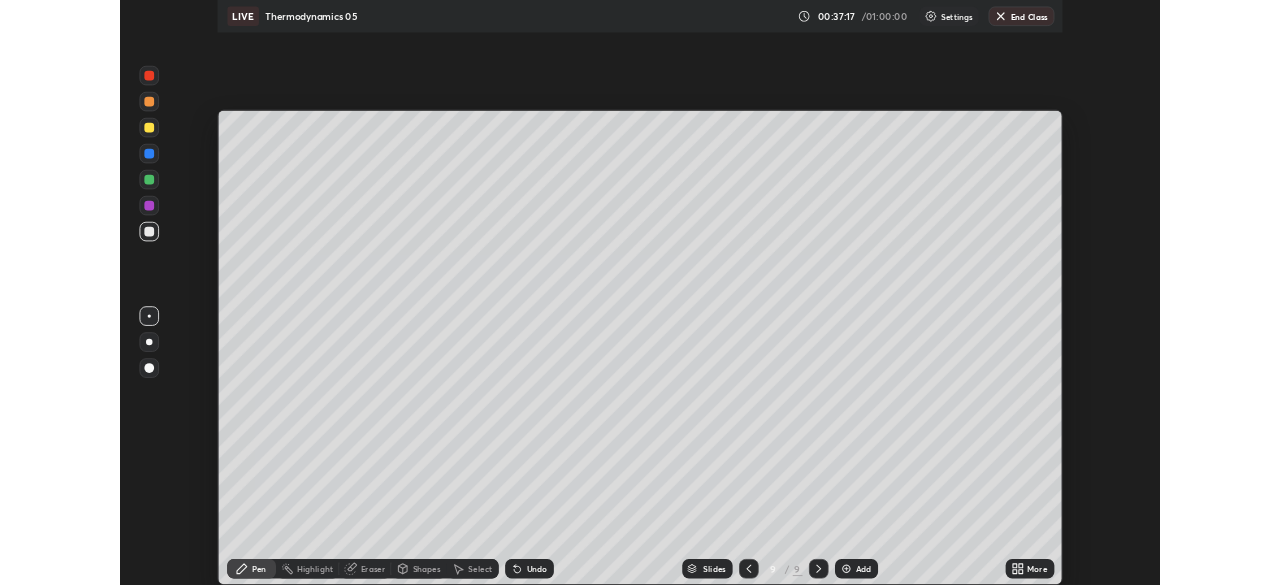 scroll, scrollTop: 585, scrollLeft: 1280, axis: both 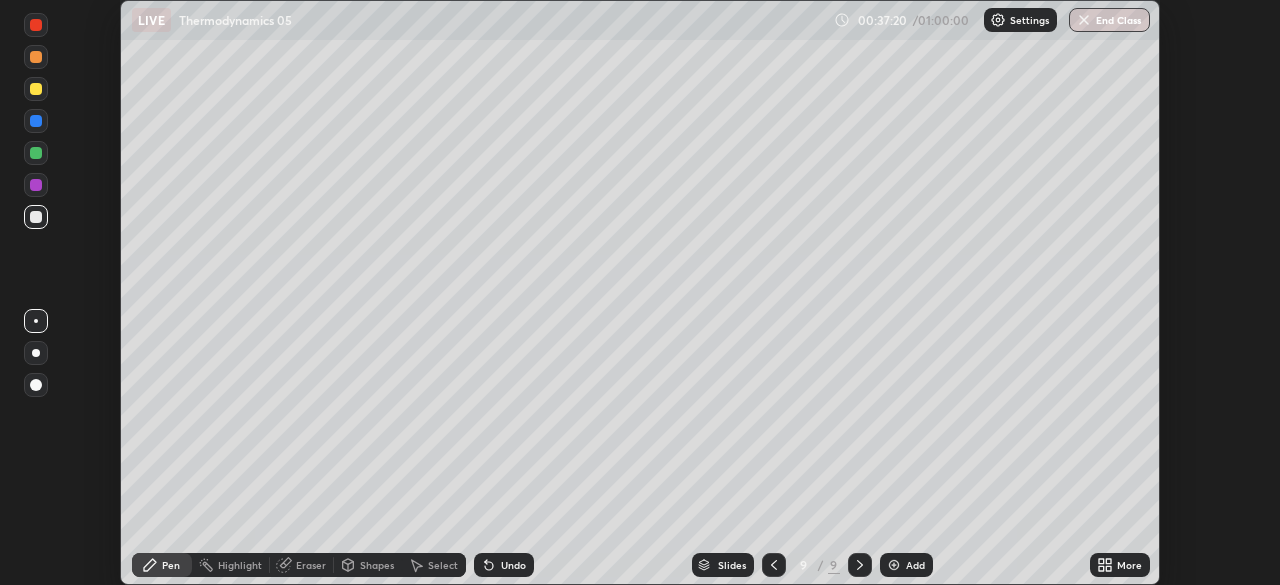 click at bounding box center (894, 565) 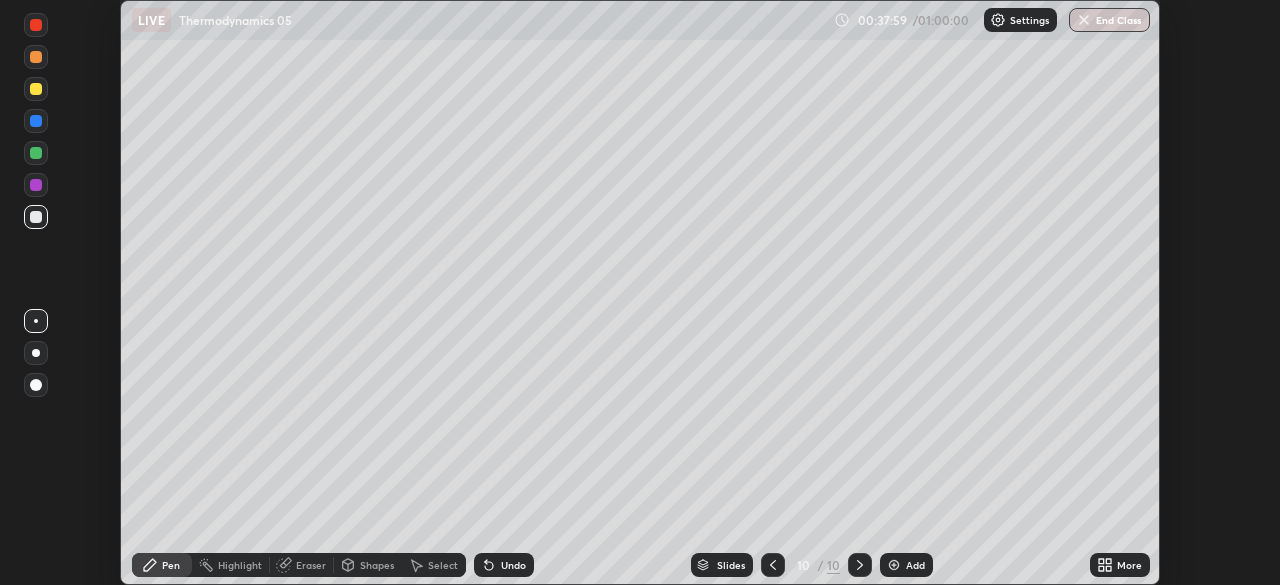 click 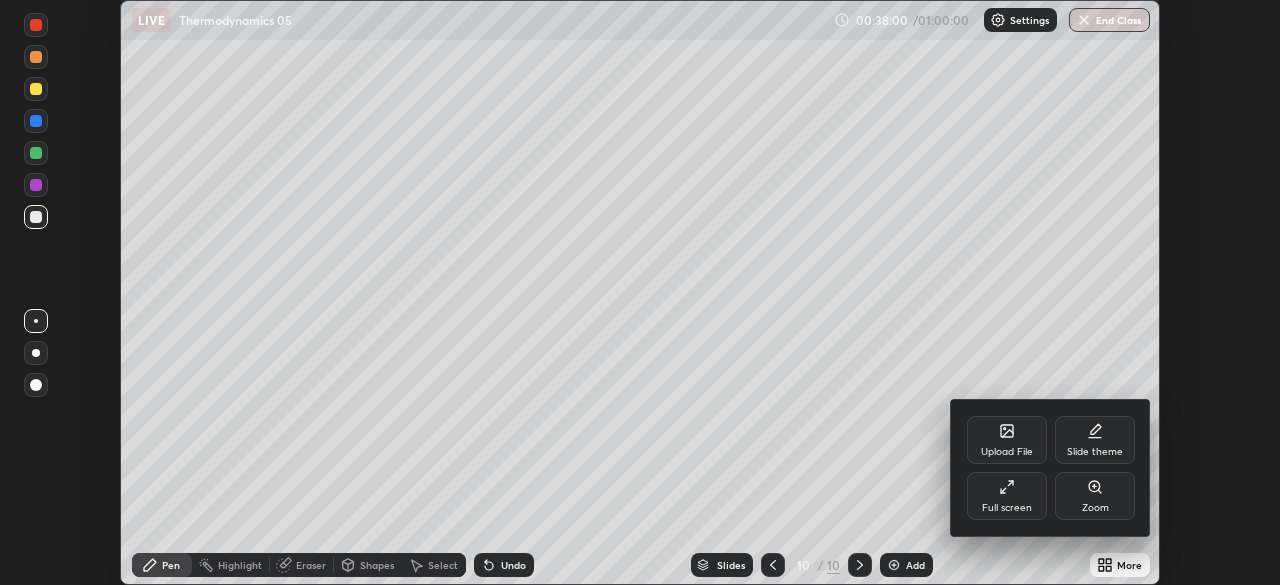 click on "Full screen" at bounding box center (1007, 496) 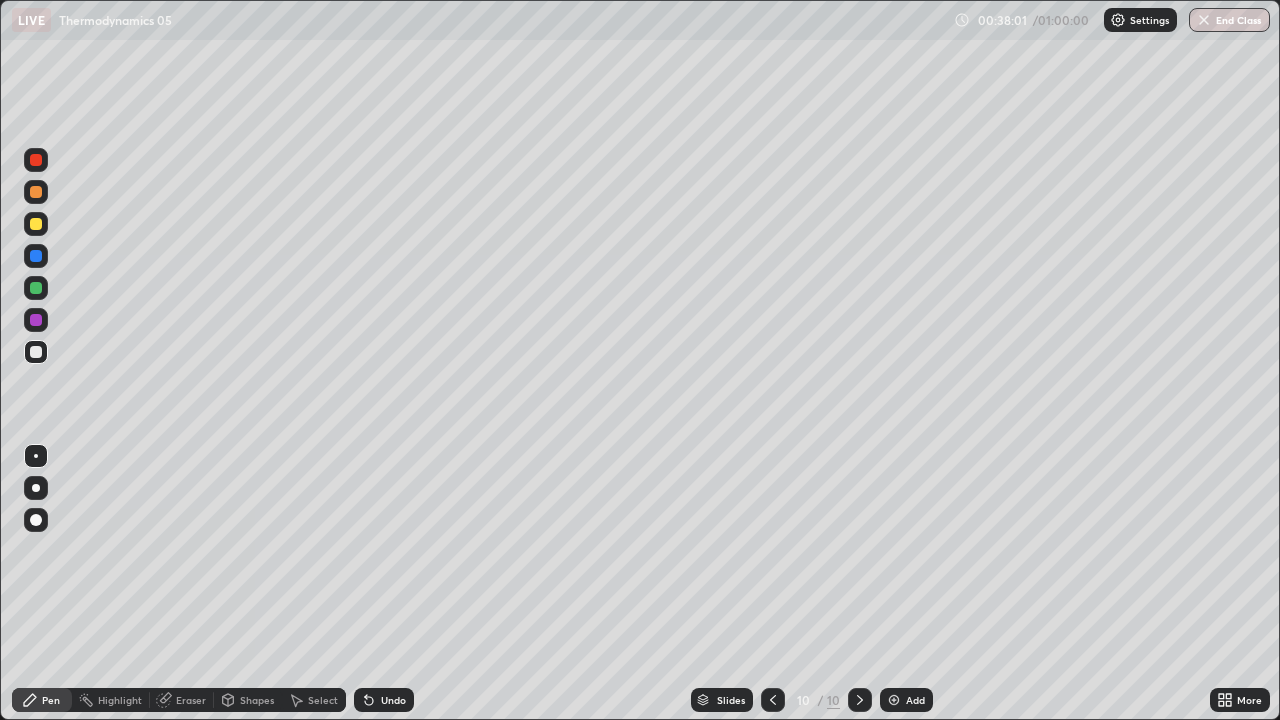 scroll, scrollTop: 99280, scrollLeft: 98720, axis: both 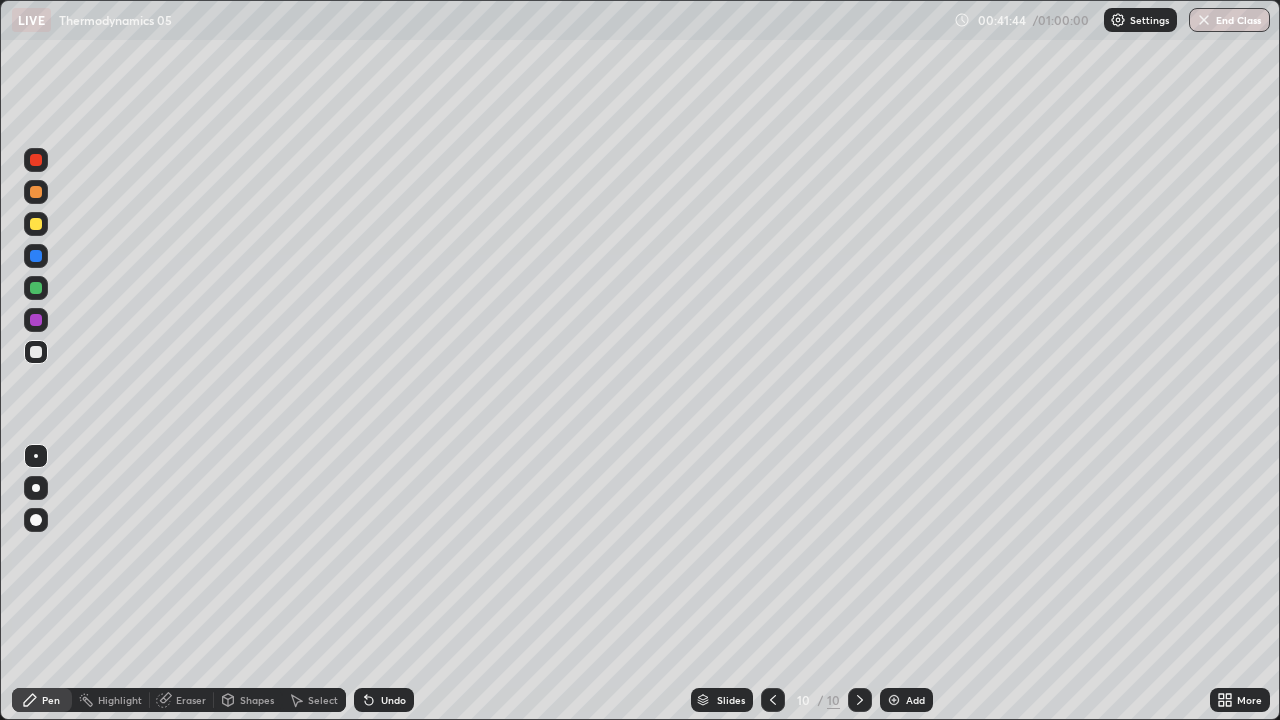 click on "Slides 10 / 10 Add" at bounding box center (812, 700) 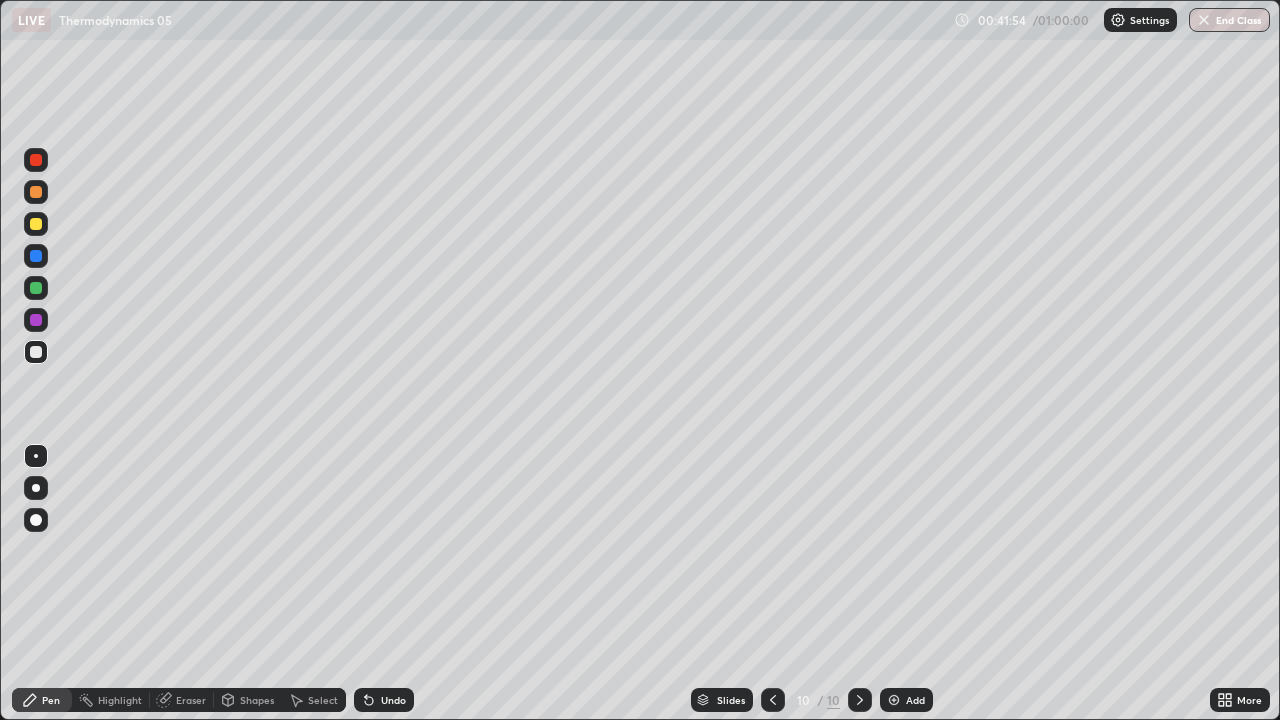 click on "Slides 10 / 10 Add" at bounding box center (812, 700) 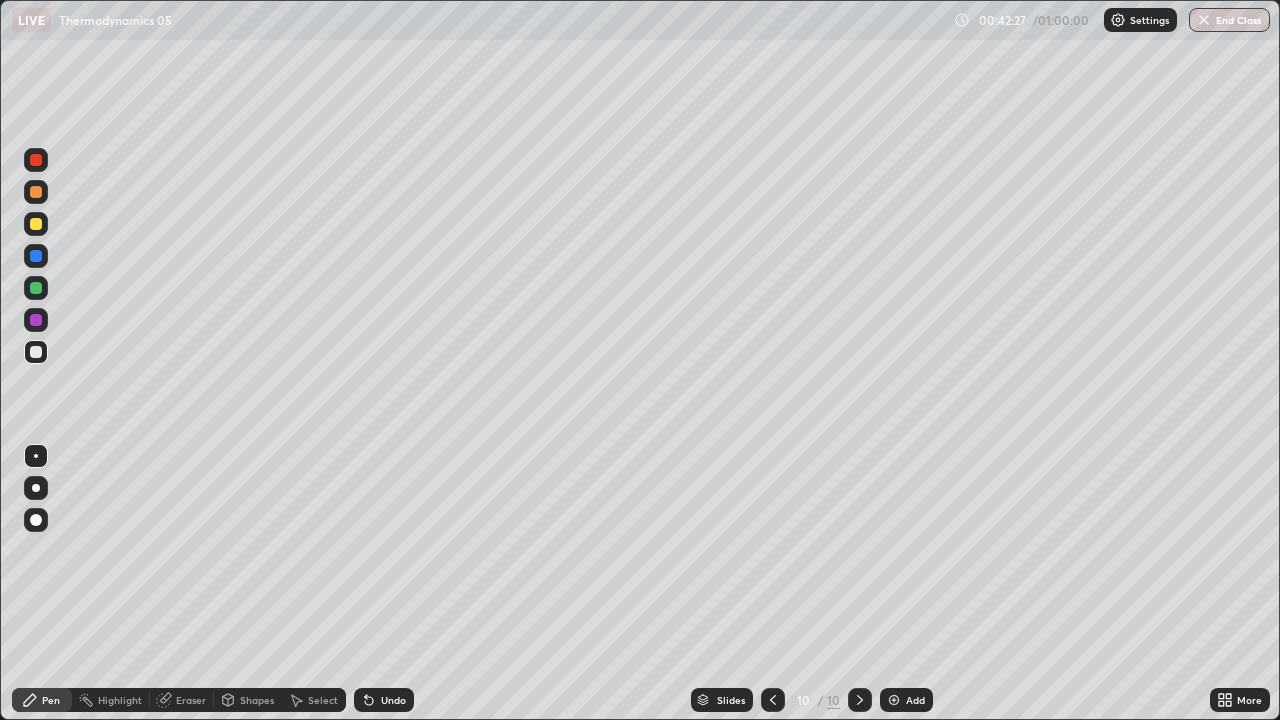 click at bounding box center [894, 700] 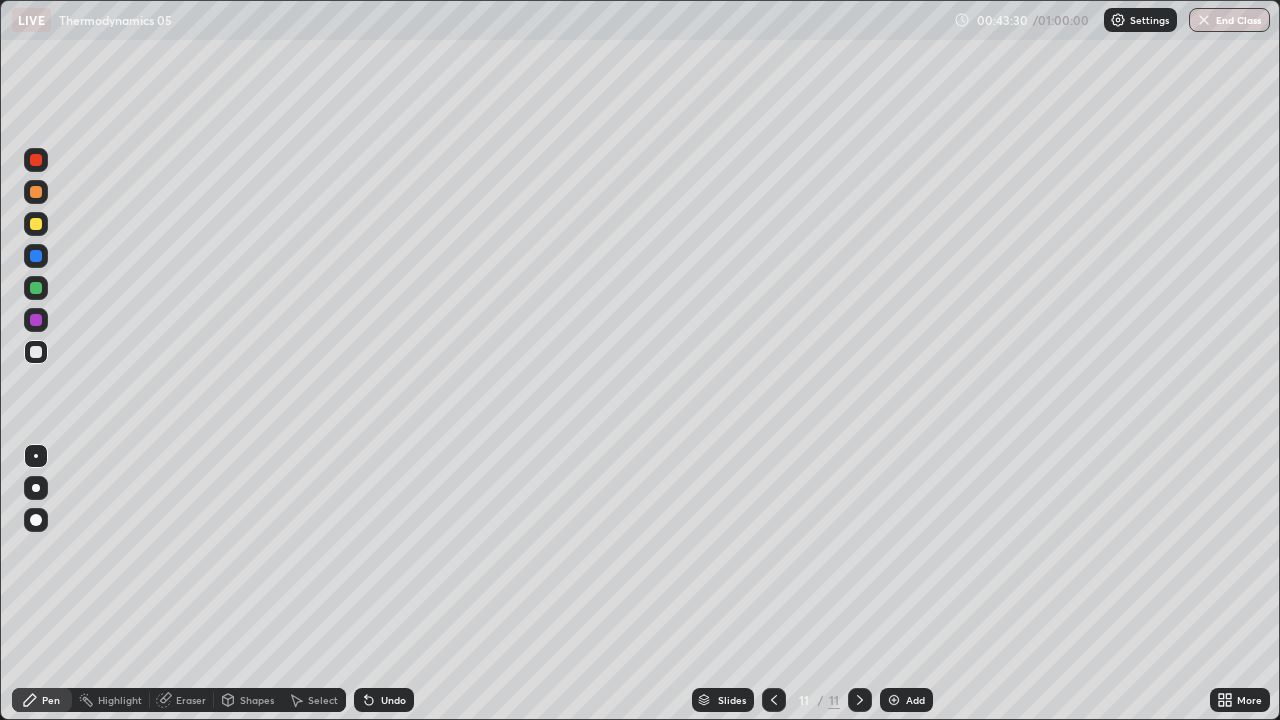 click on "Eraser" at bounding box center [191, 700] 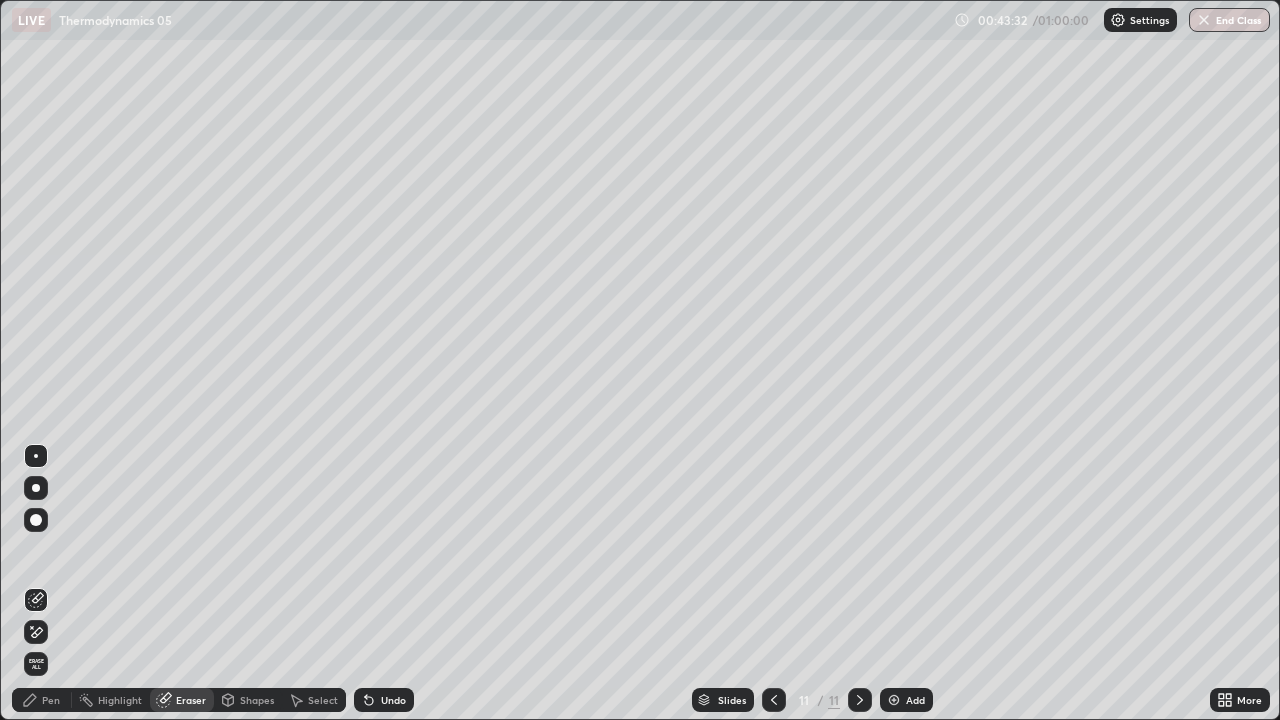 click on "Pen" at bounding box center (42, 700) 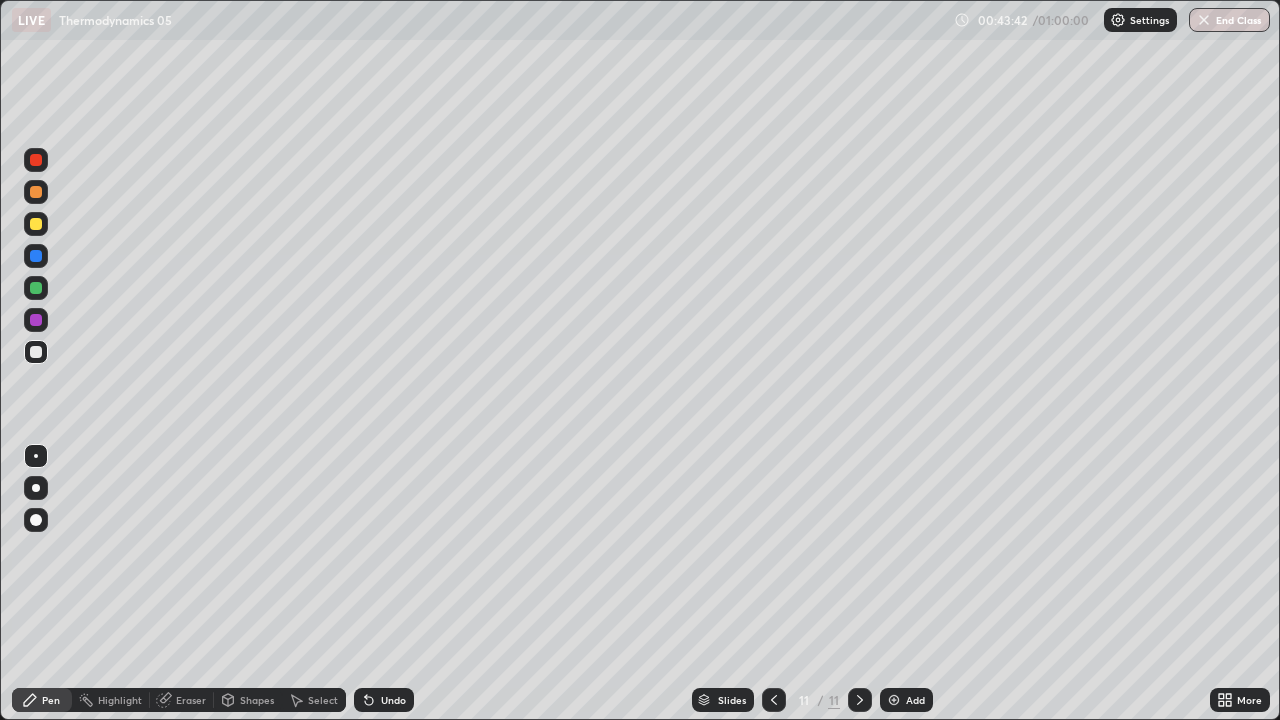 click on "Eraser" at bounding box center [191, 700] 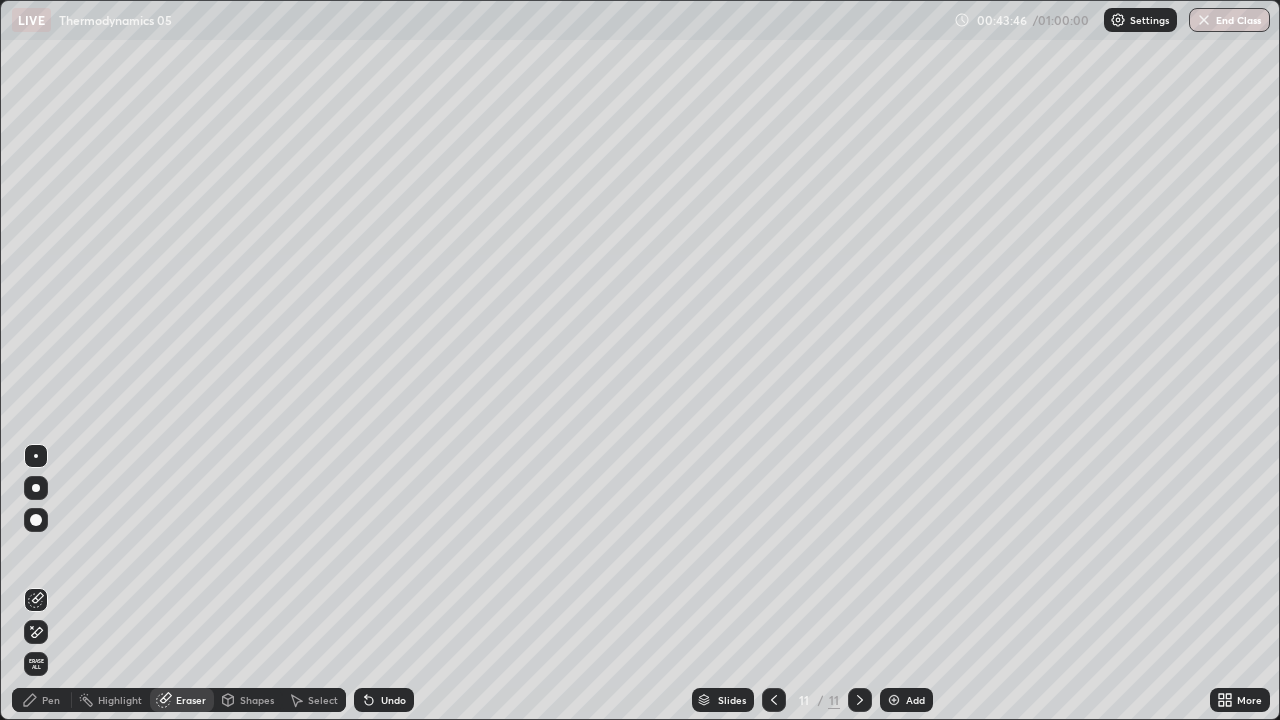 click on "Pen" at bounding box center [42, 700] 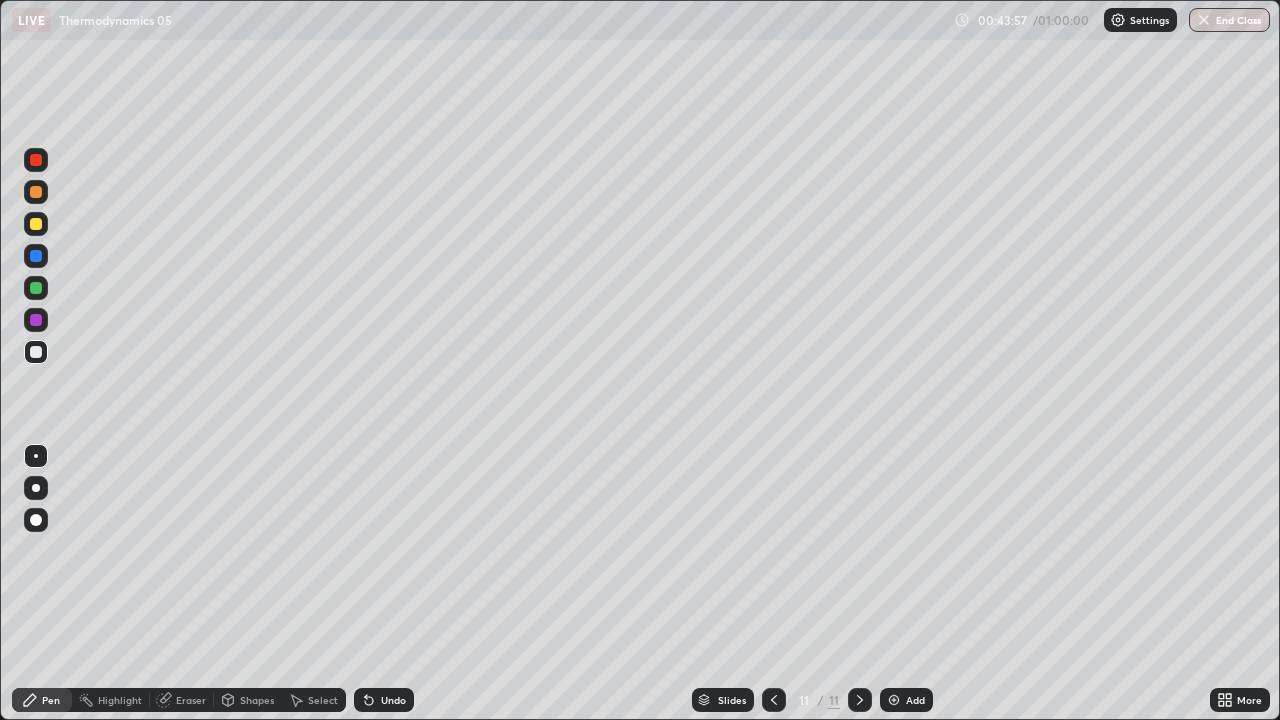 click on "Eraser" at bounding box center [191, 700] 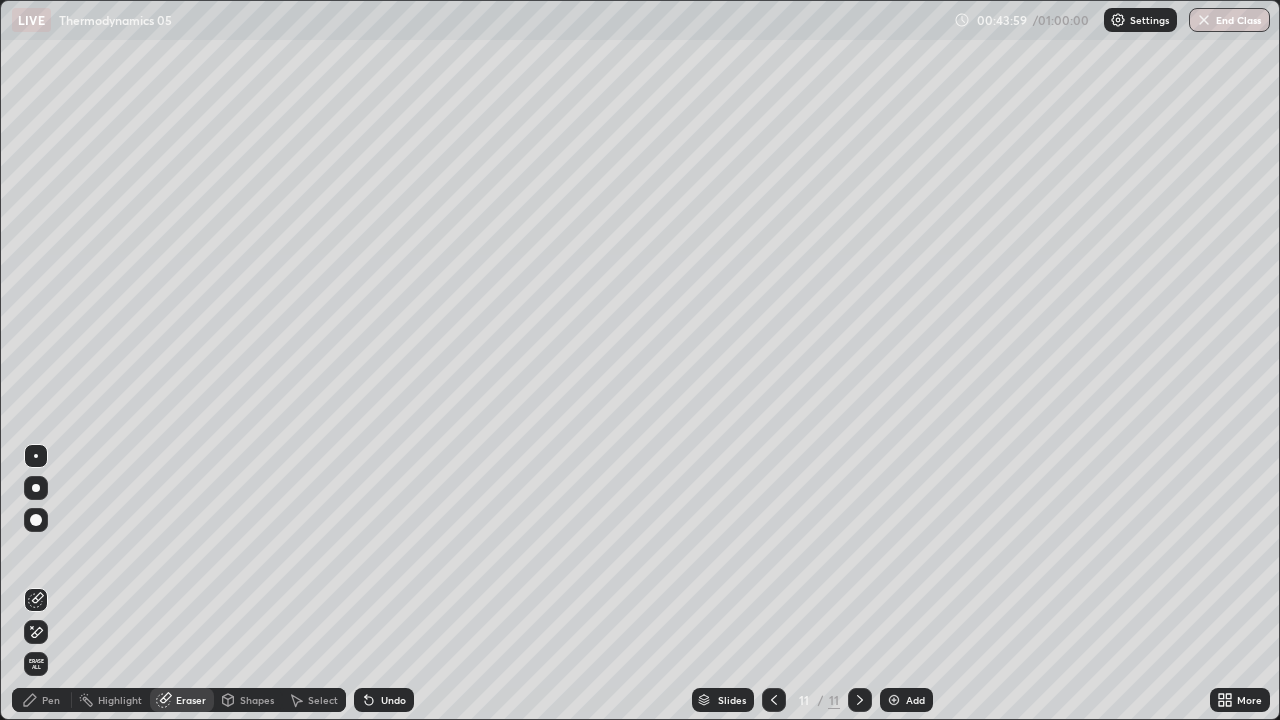 click on "Pen" at bounding box center (42, 700) 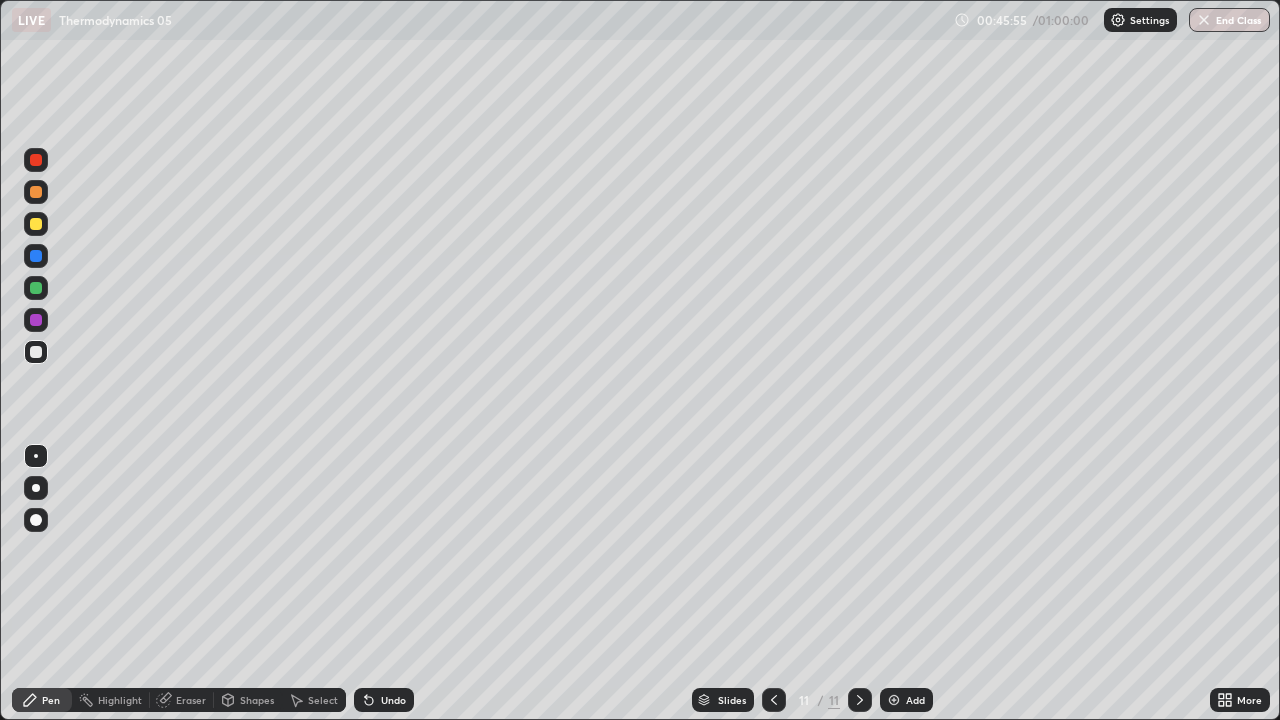 click on "Eraser" at bounding box center [191, 700] 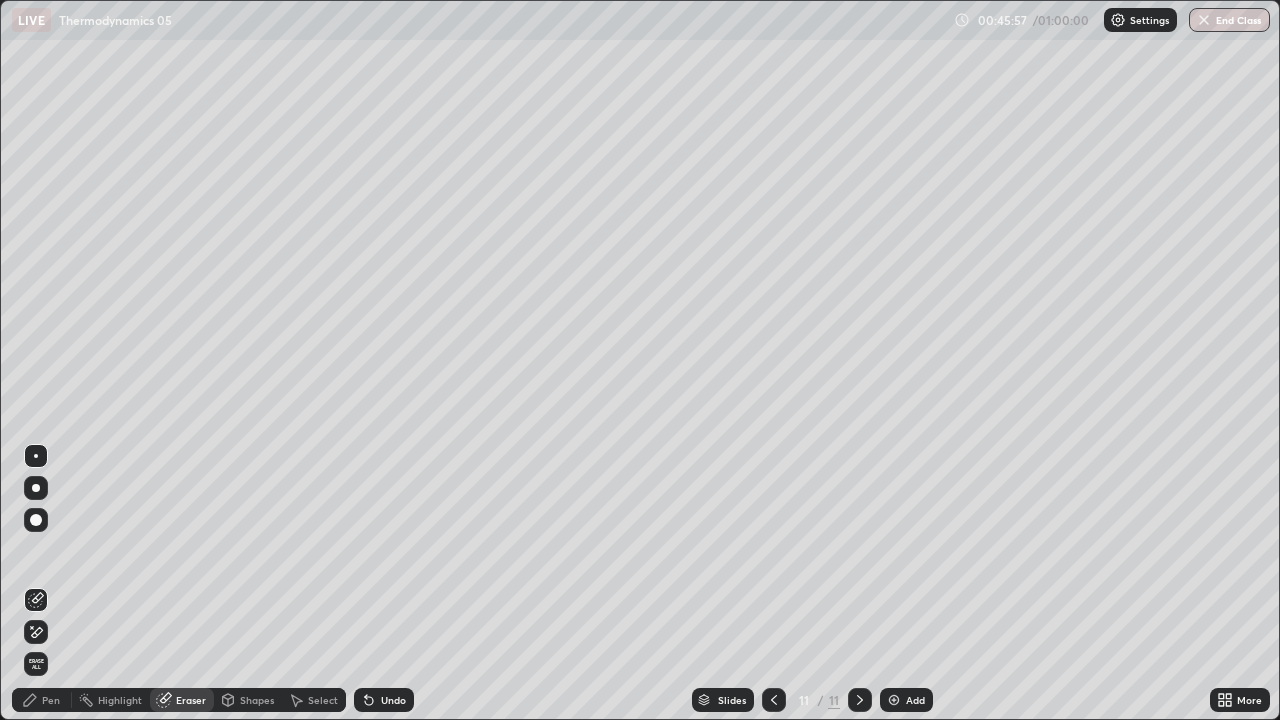 click on "Pen" at bounding box center [51, 700] 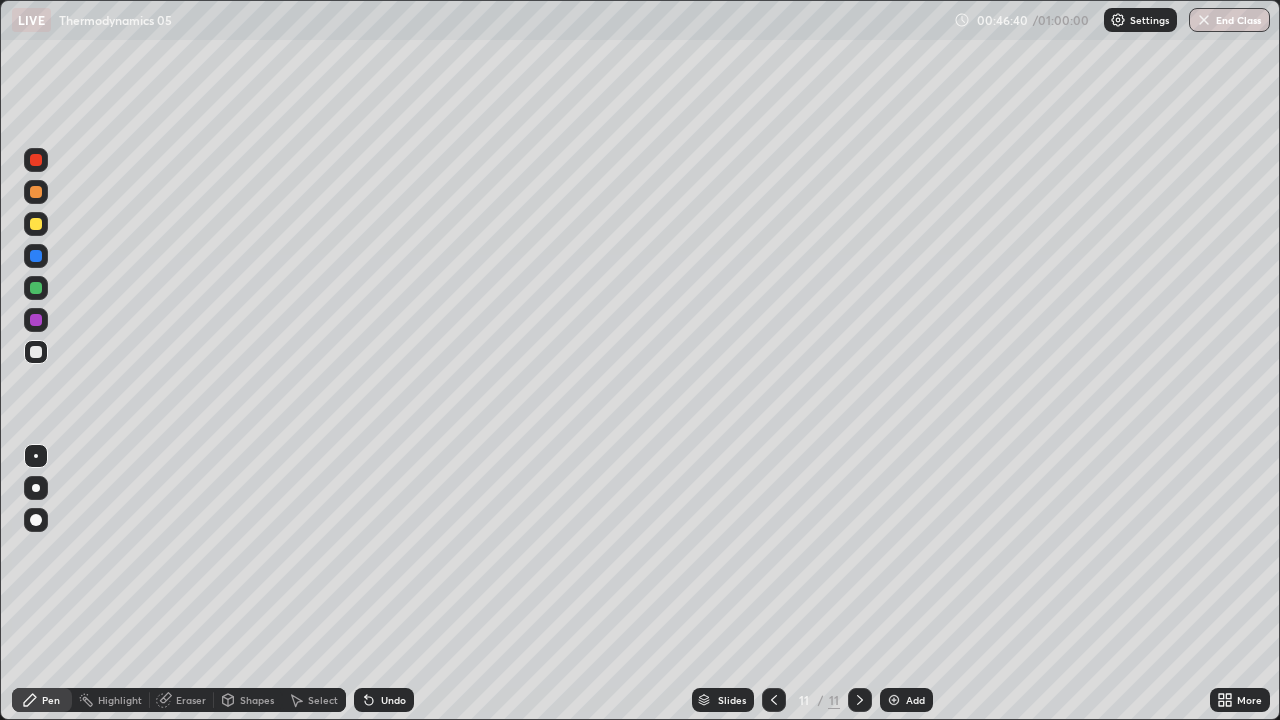 click on "Slides 11 / 11 Add" at bounding box center [812, 700] 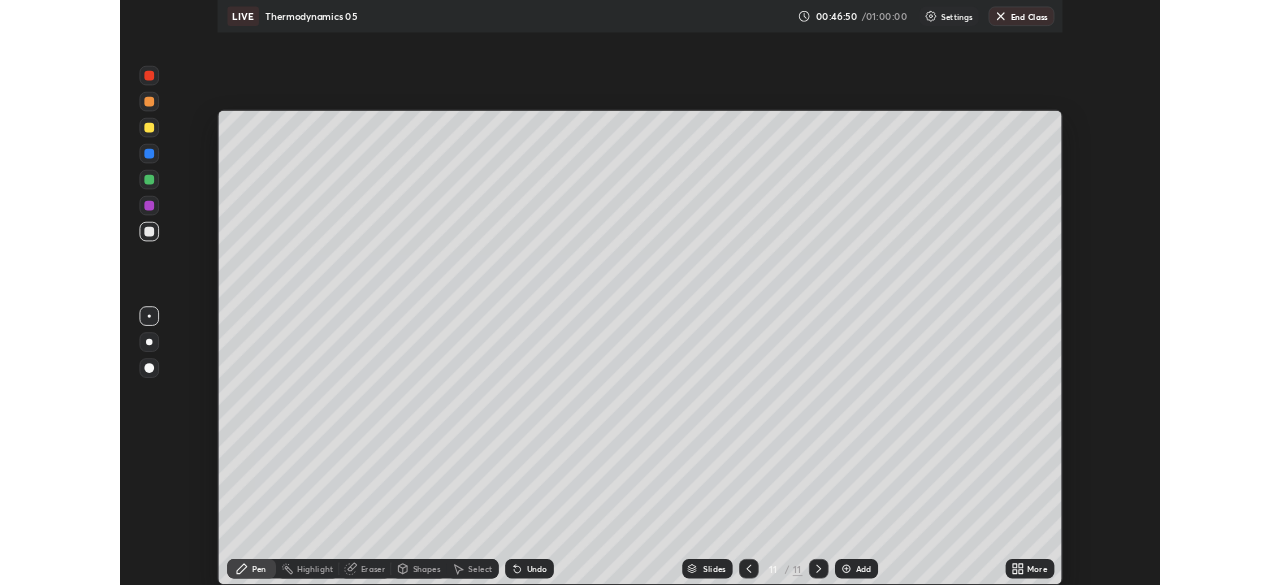 scroll, scrollTop: 585, scrollLeft: 1280, axis: both 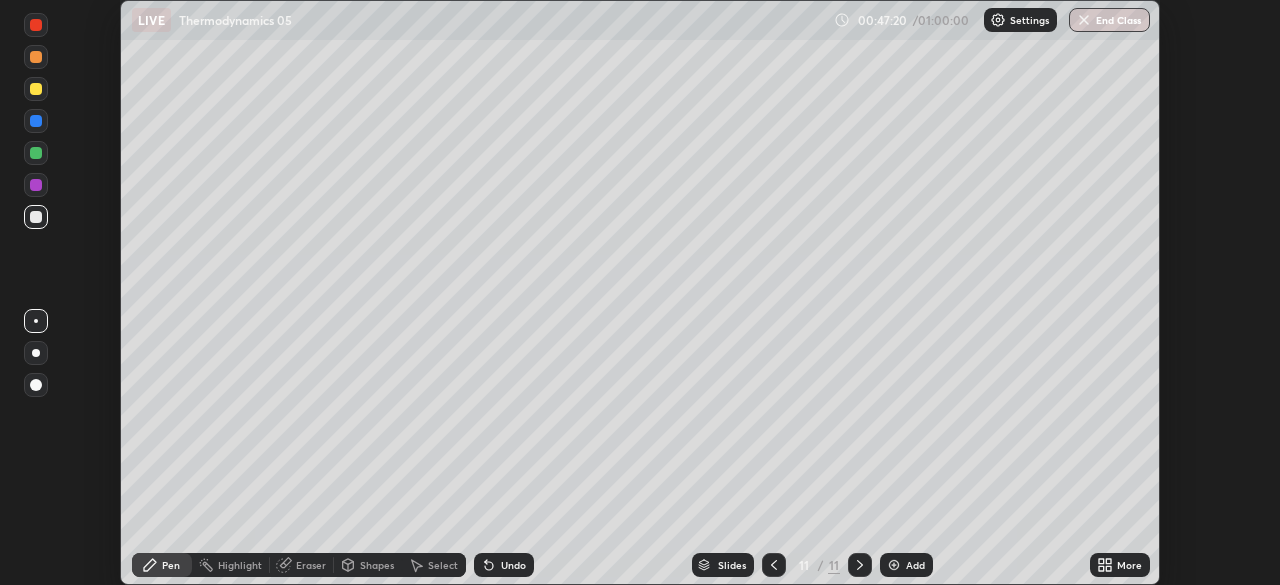 click on "End Class" at bounding box center (1109, 20) 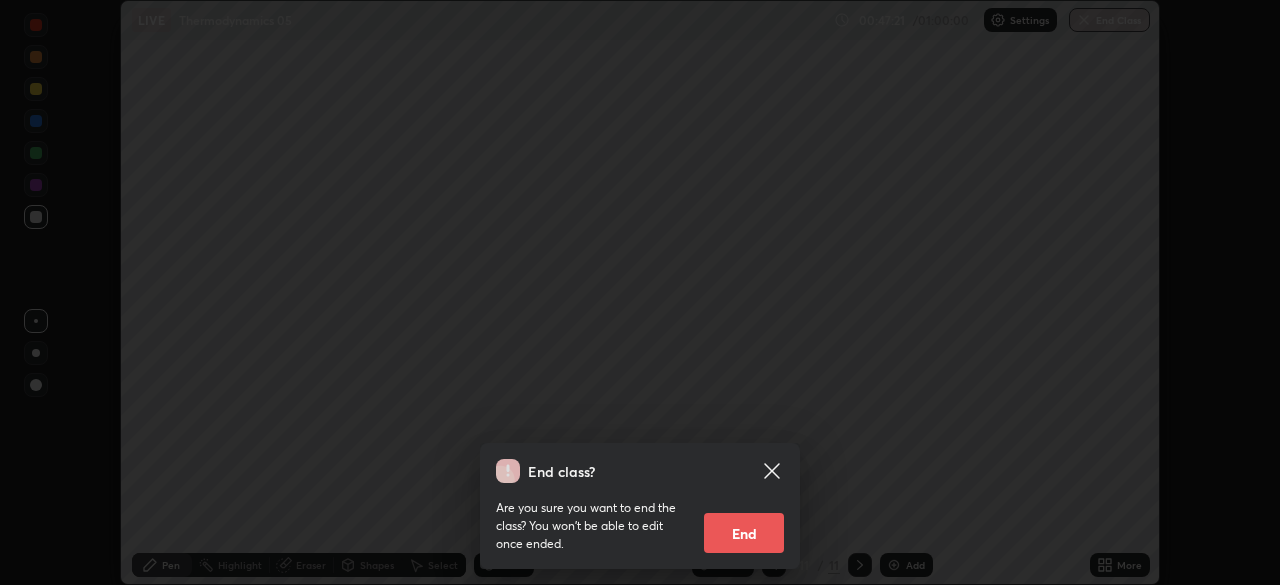 click on "End" at bounding box center [744, 533] 